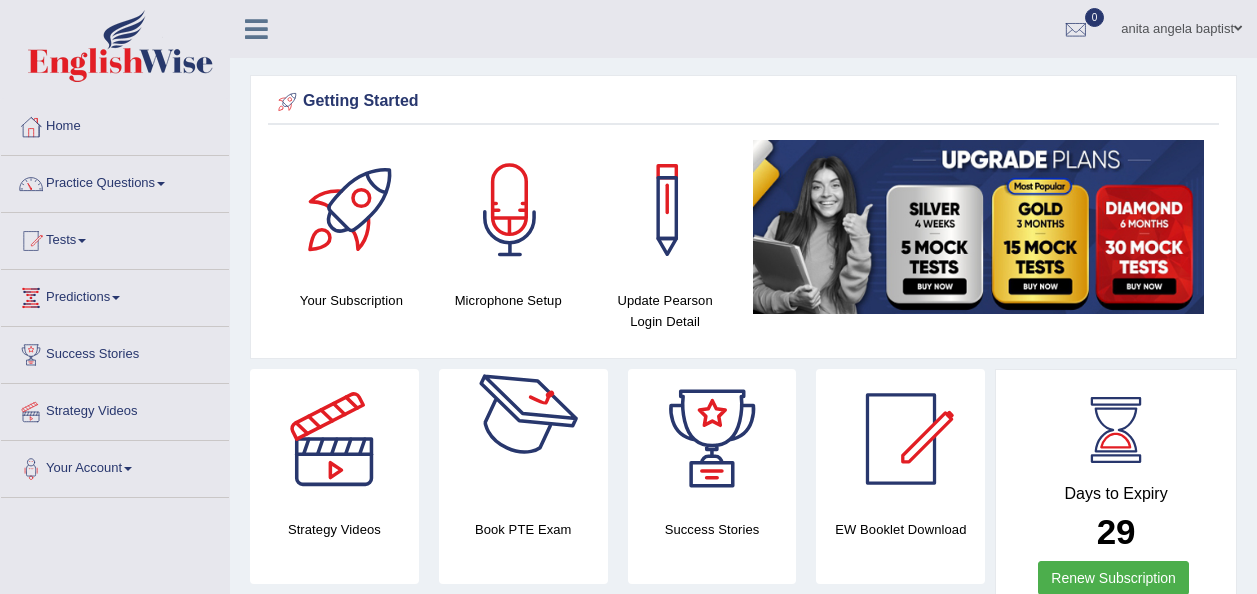 scroll, scrollTop: 600, scrollLeft: 0, axis: vertical 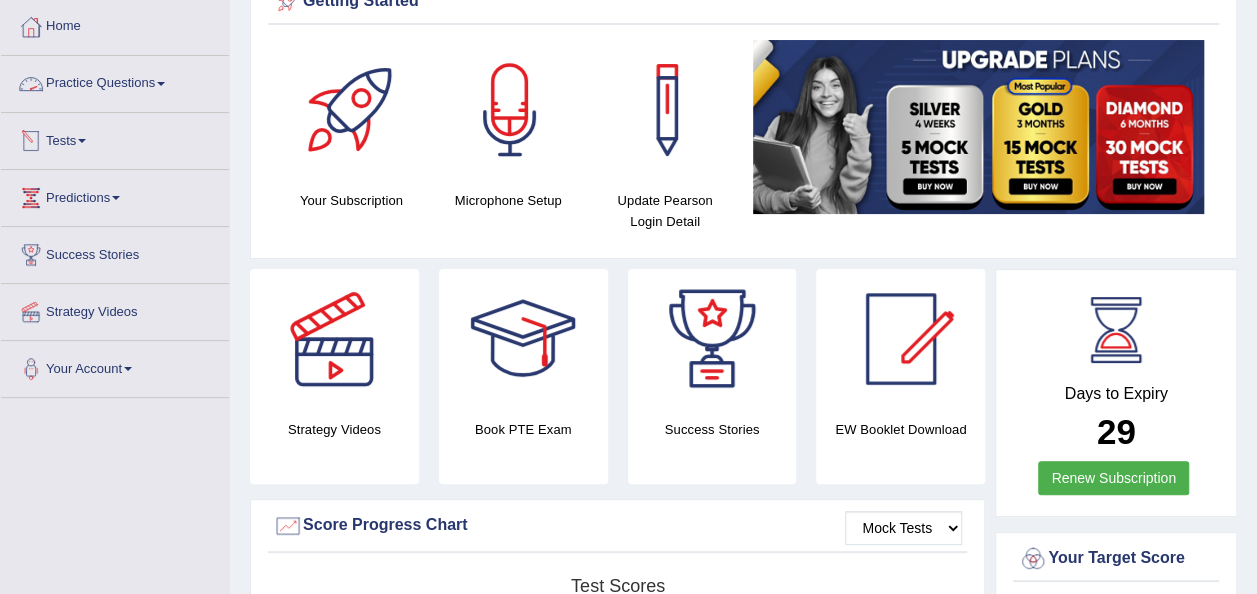 click on "Practice Questions" at bounding box center (115, 81) 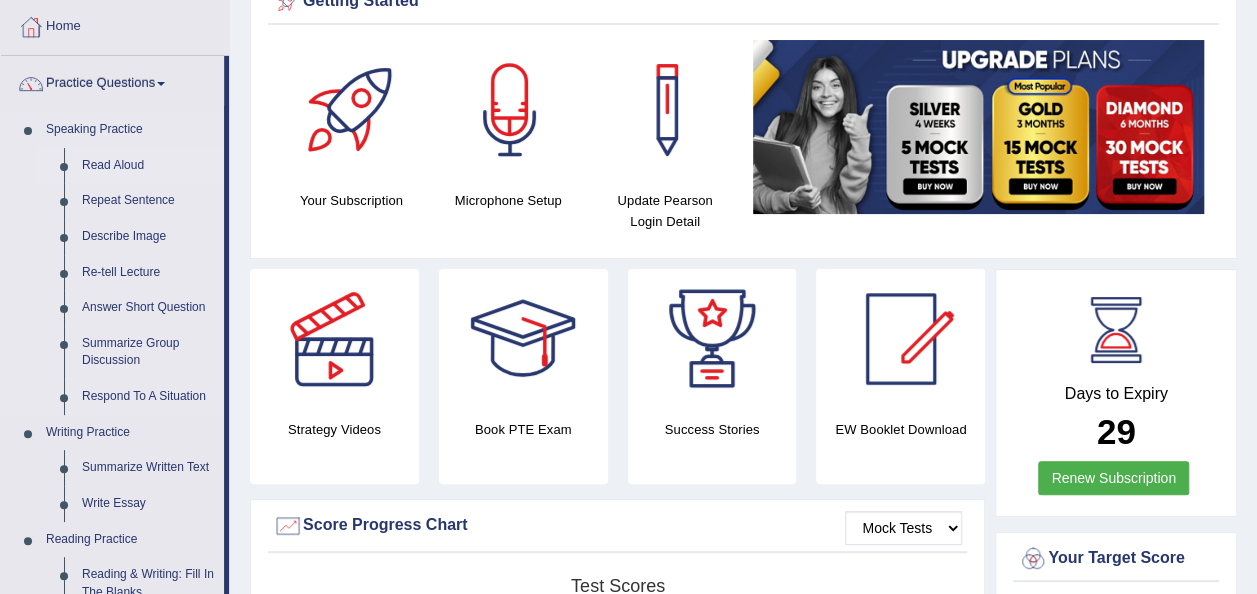 click on "Read Aloud" at bounding box center (148, 166) 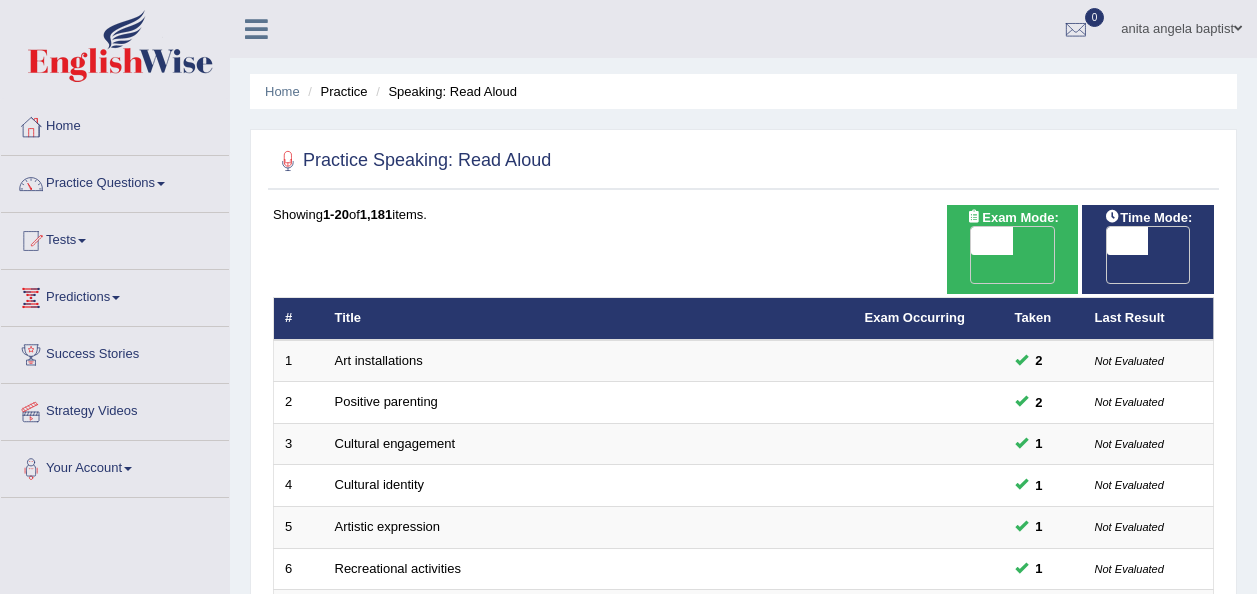 scroll, scrollTop: 0, scrollLeft: 0, axis: both 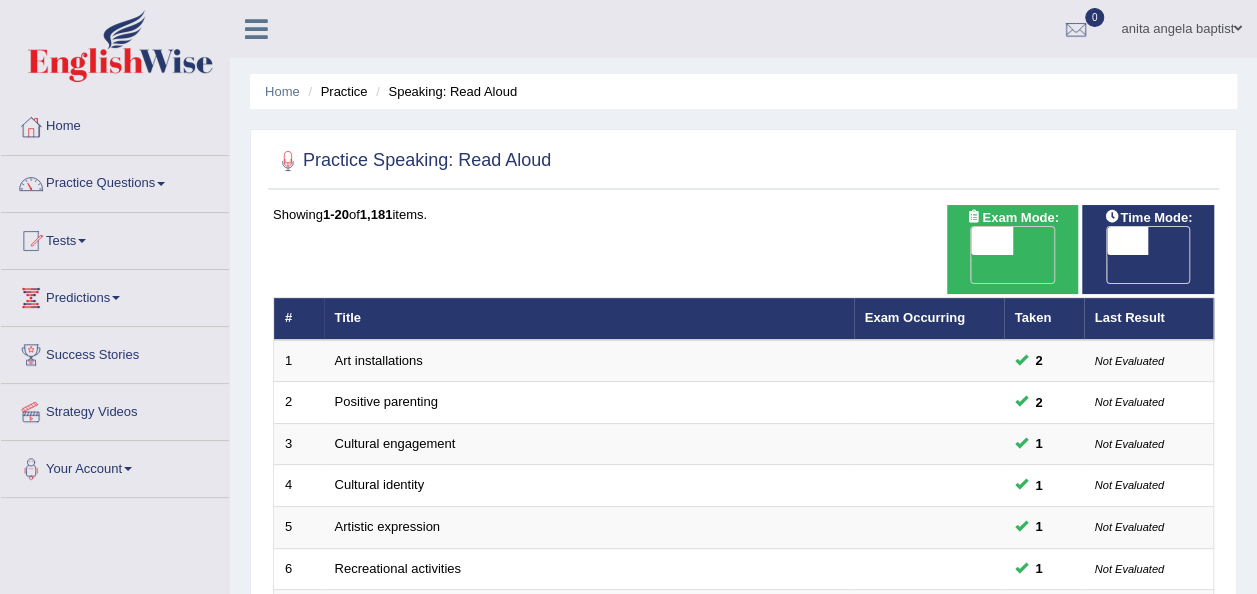 click on "OFF" at bounding box center [951, 269] 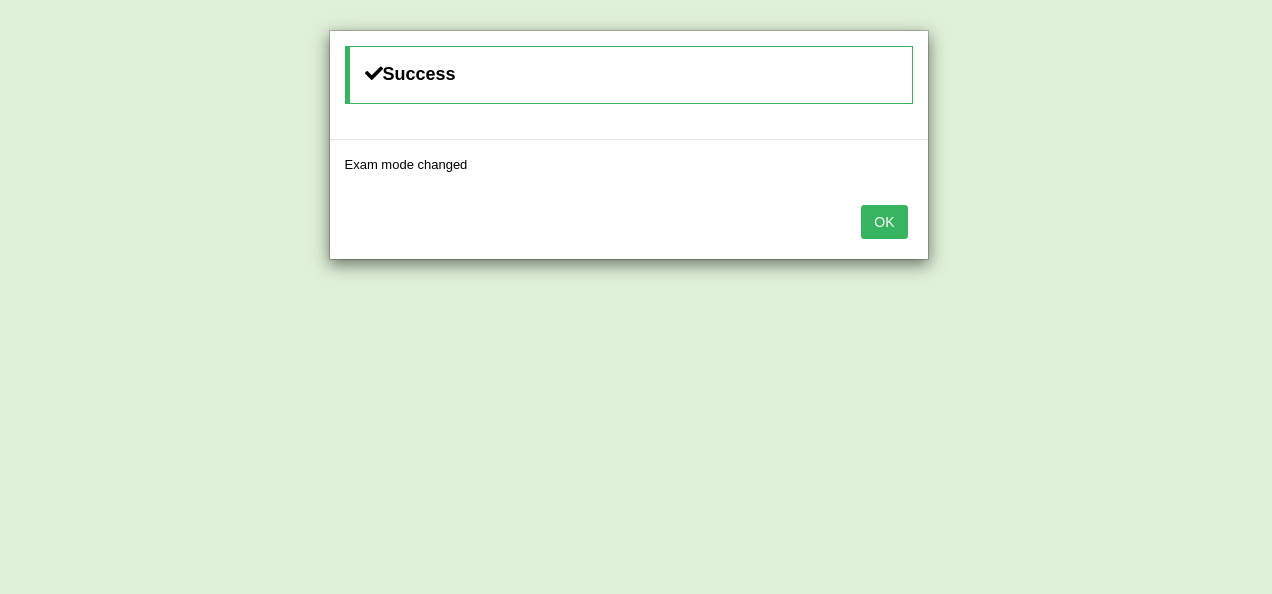 click on "OK" at bounding box center (884, 222) 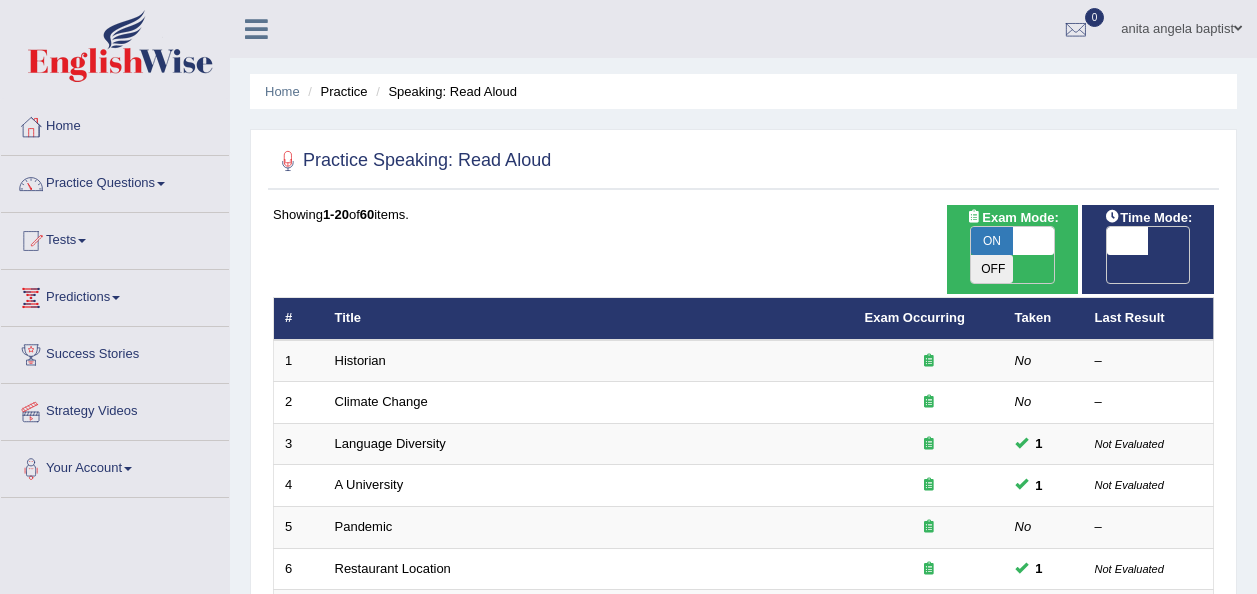 scroll, scrollTop: 0, scrollLeft: 0, axis: both 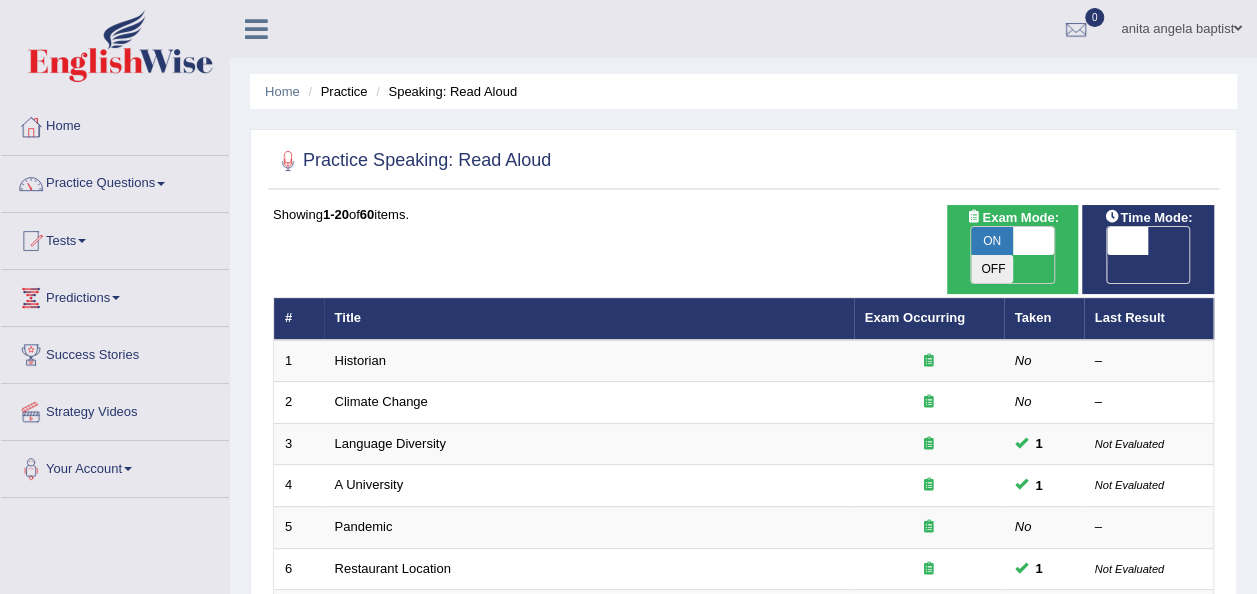 click on "OFF" at bounding box center (1086, 269) 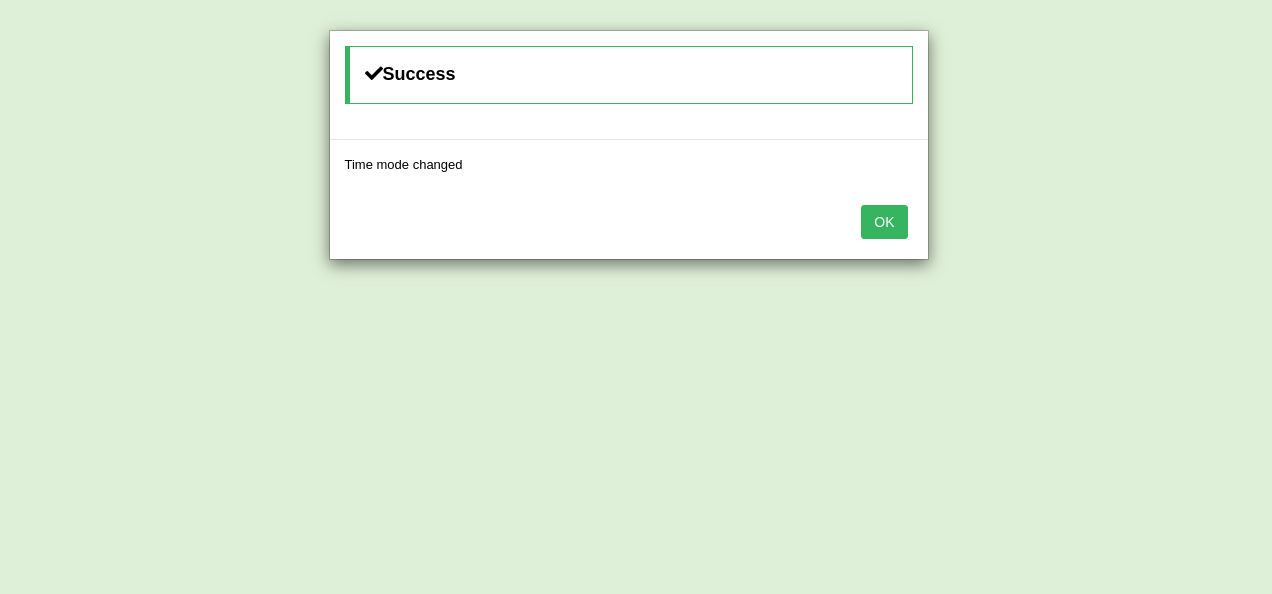 click on "OK" at bounding box center [884, 222] 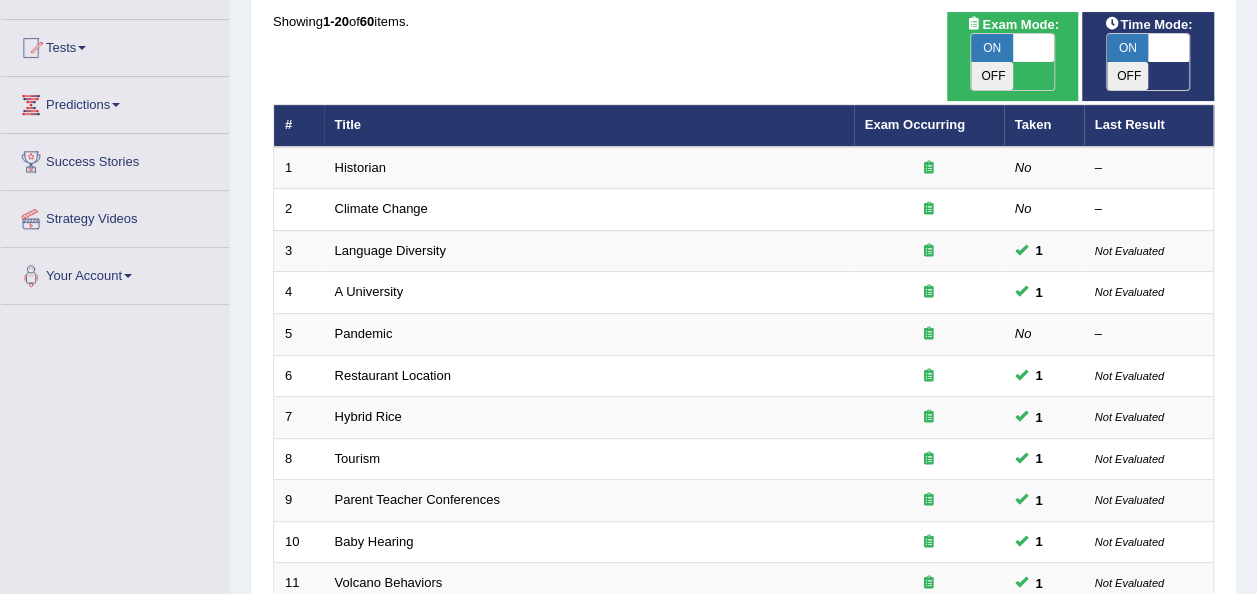 scroll, scrollTop: 200, scrollLeft: 0, axis: vertical 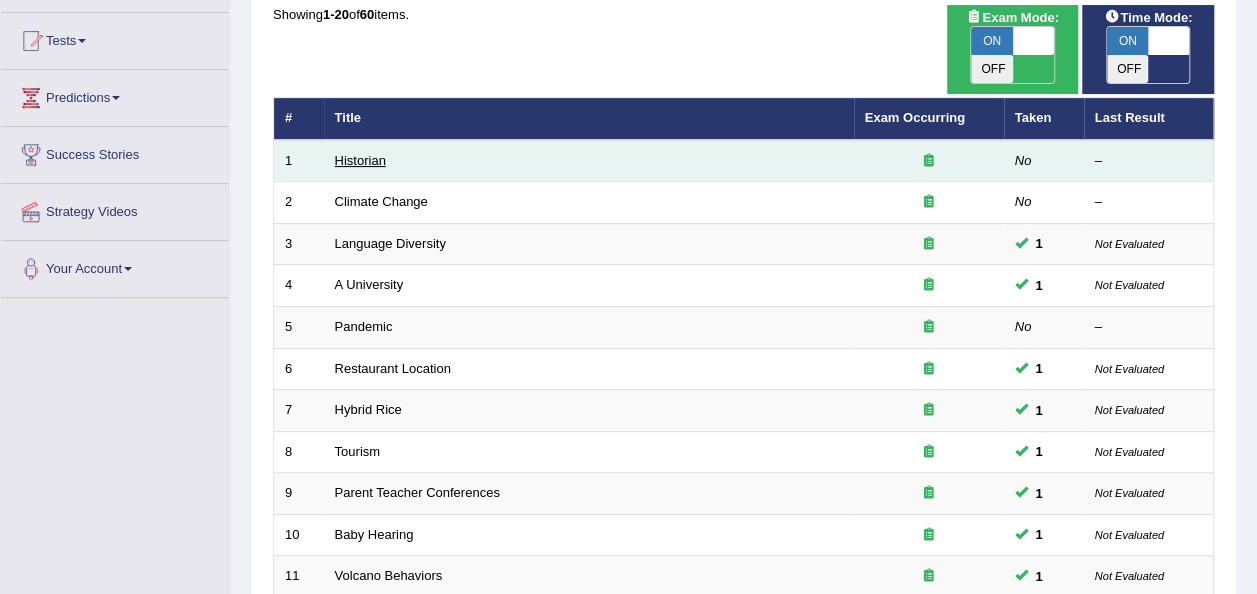 click on "Historian" at bounding box center [360, 160] 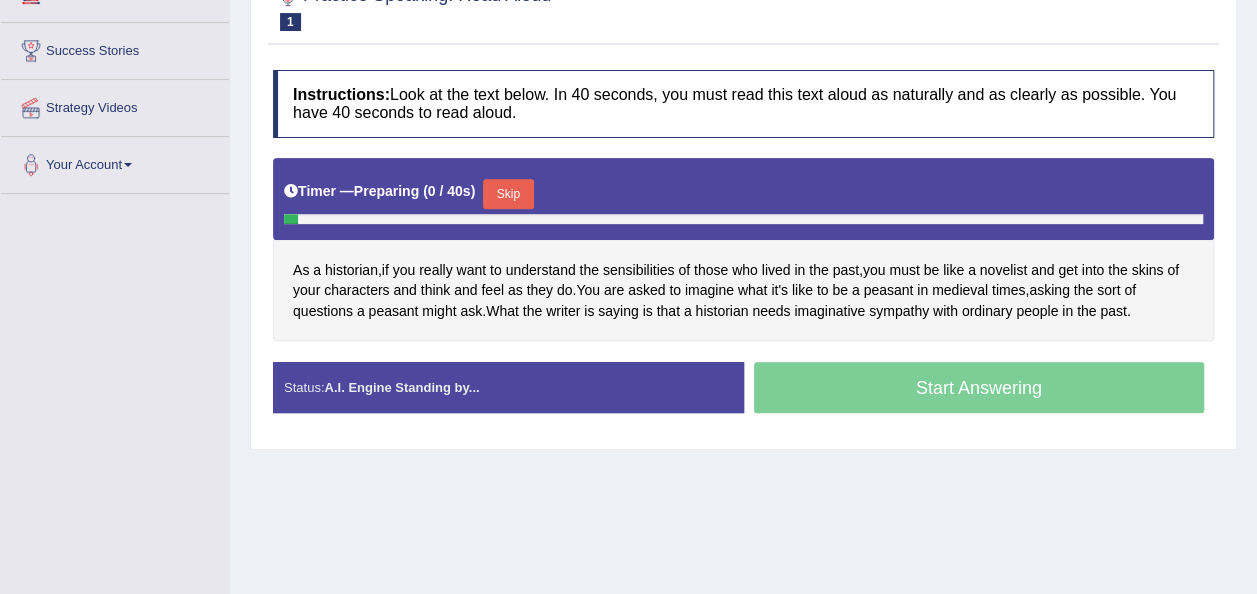 scroll, scrollTop: 0, scrollLeft: 0, axis: both 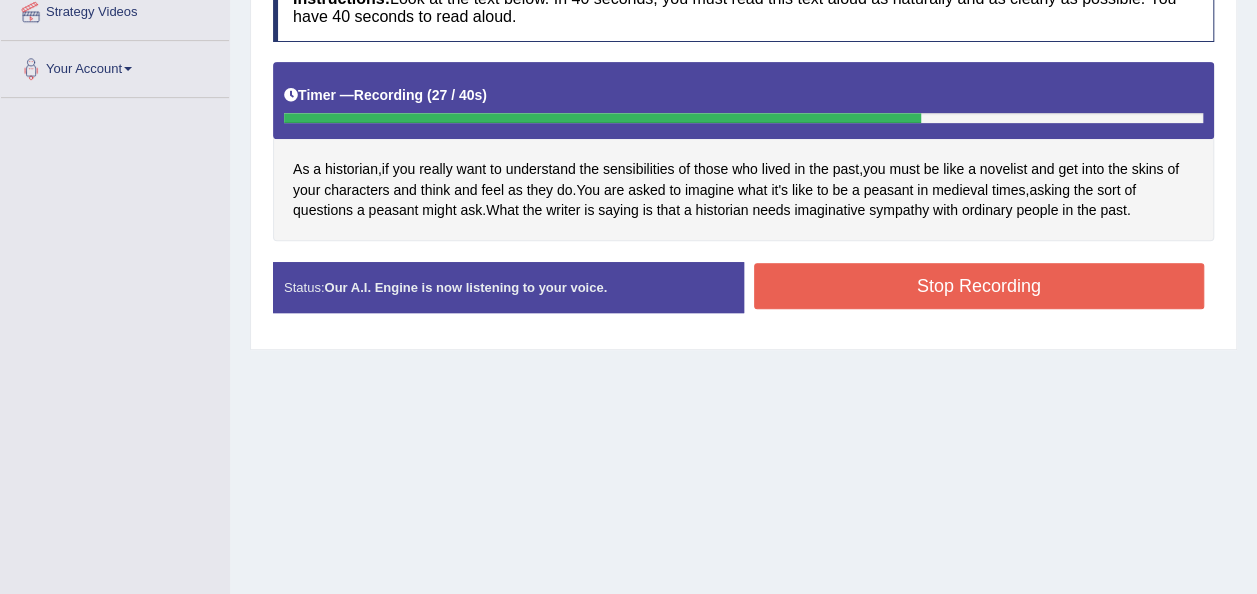click on "Stop Recording" at bounding box center [979, 286] 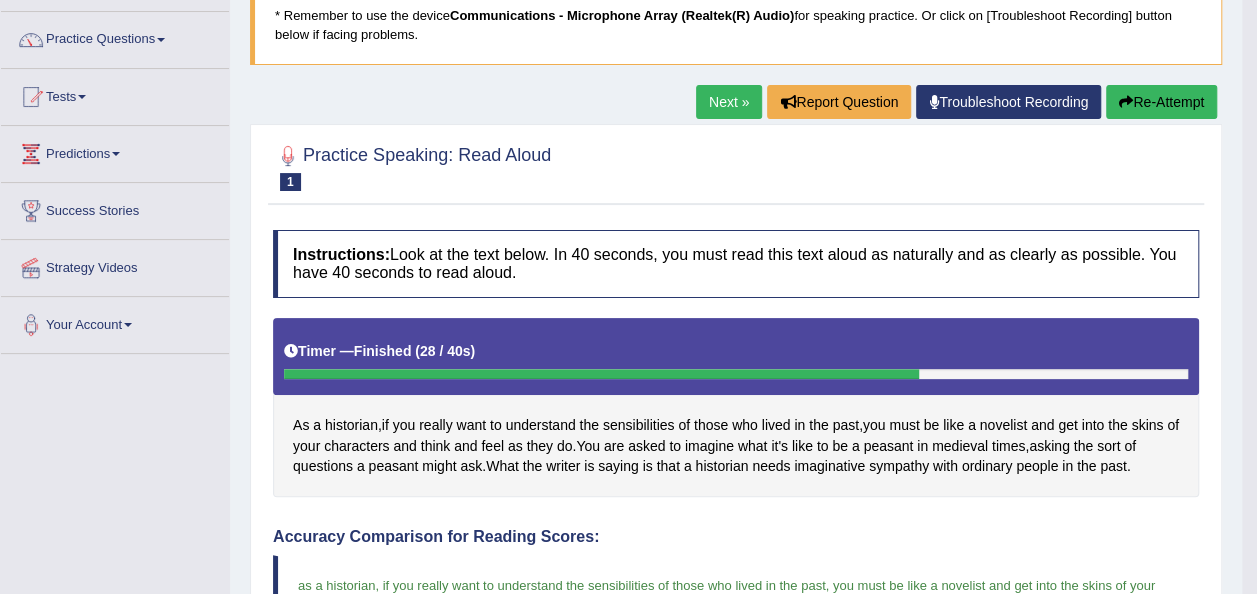 scroll, scrollTop: 0, scrollLeft: 0, axis: both 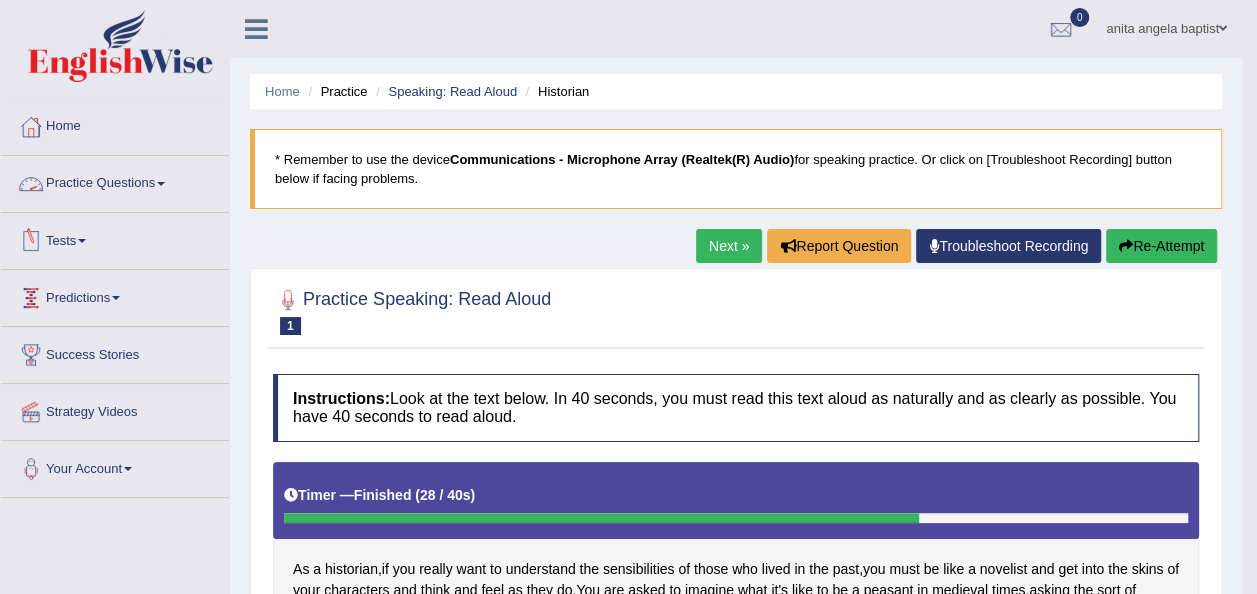 click on "Practice Questions" at bounding box center (115, 181) 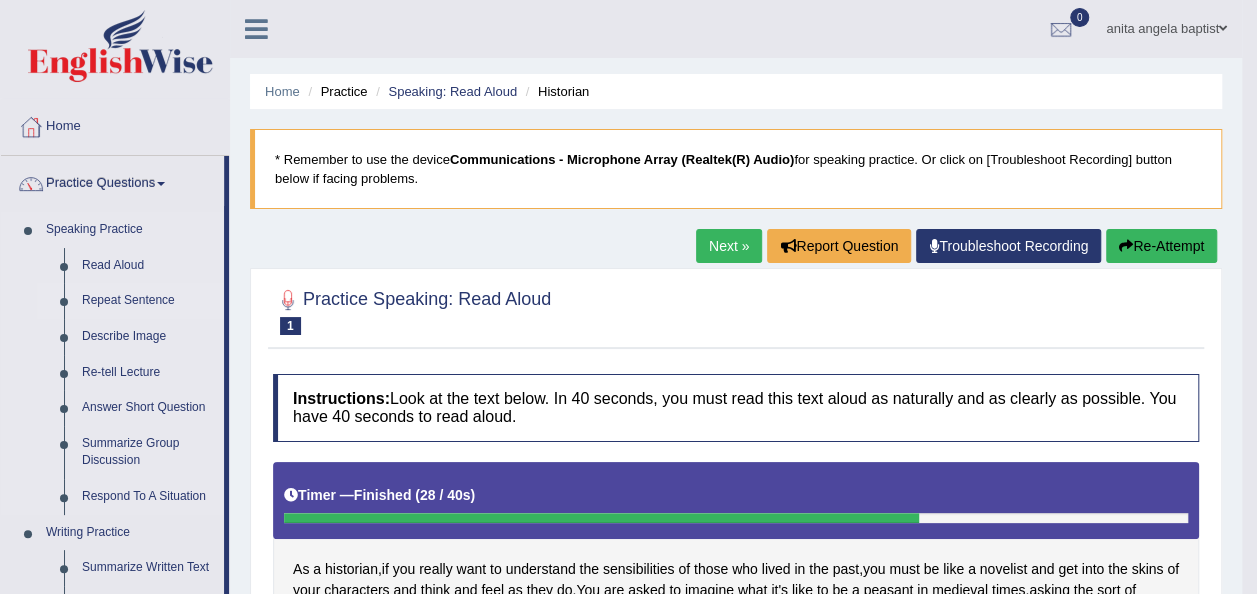 click on "Repeat Sentence" at bounding box center [148, 301] 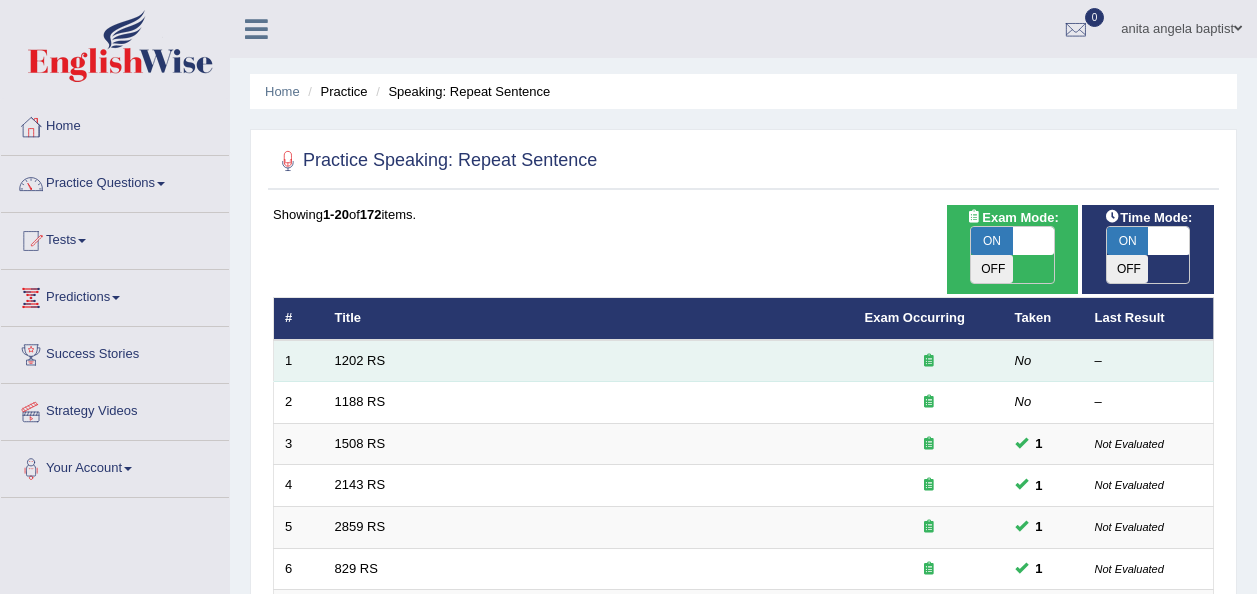 scroll, scrollTop: 0, scrollLeft: 0, axis: both 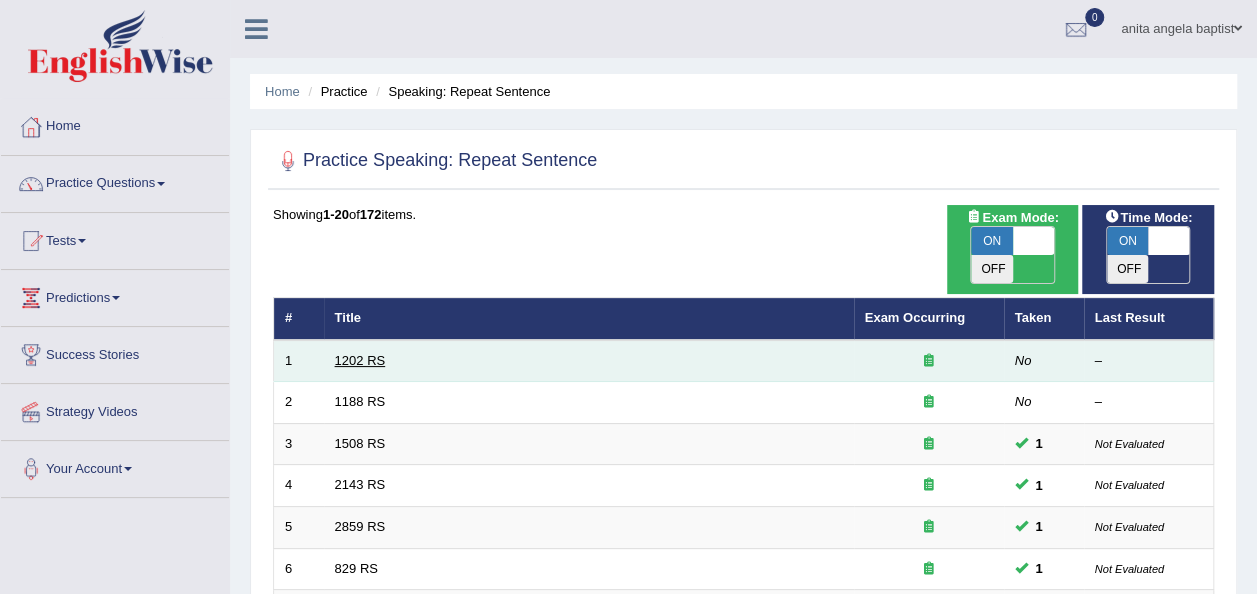 click on "1202 RS" at bounding box center [360, 360] 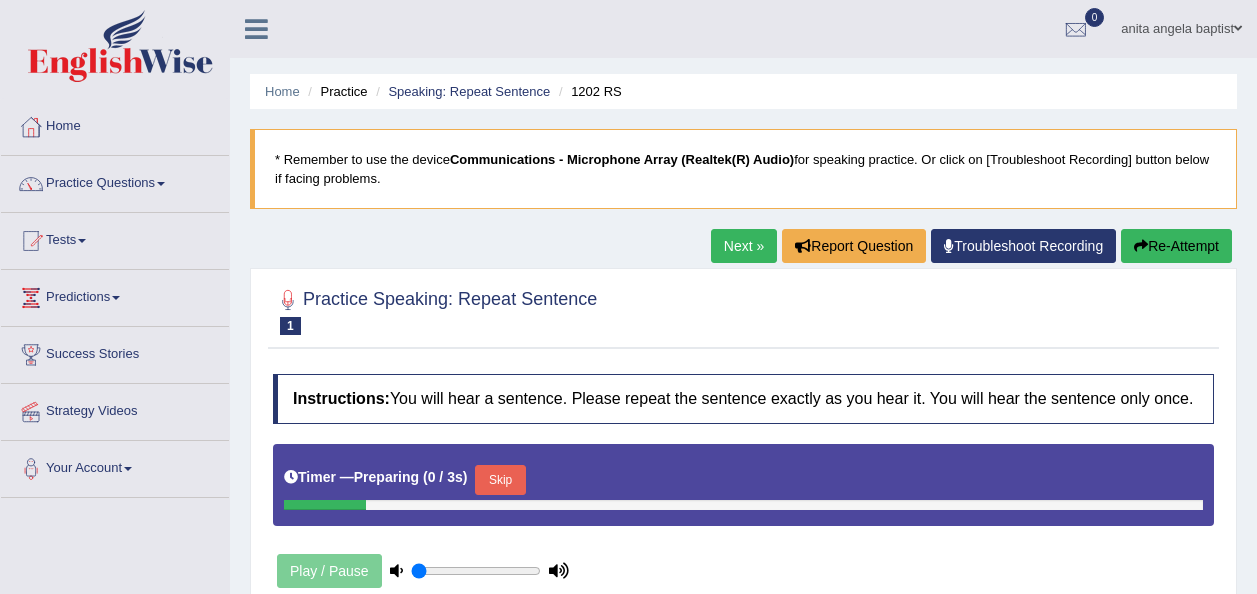 scroll, scrollTop: 0, scrollLeft: 0, axis: both 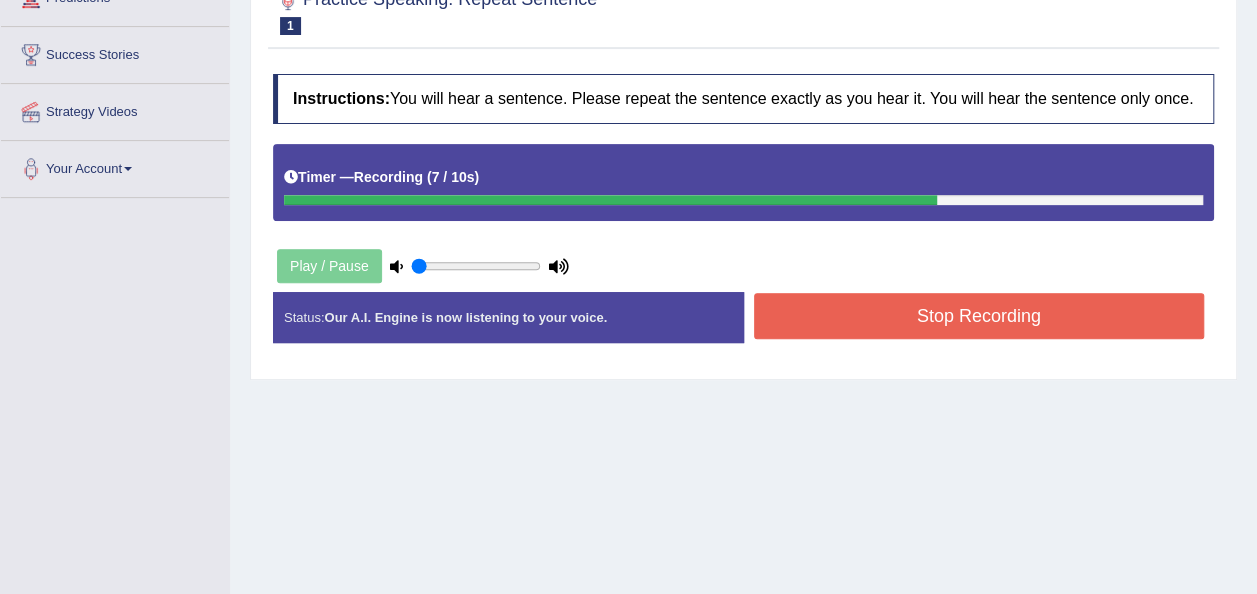 click on "Stop Recording" at bounding box center [979, 316] 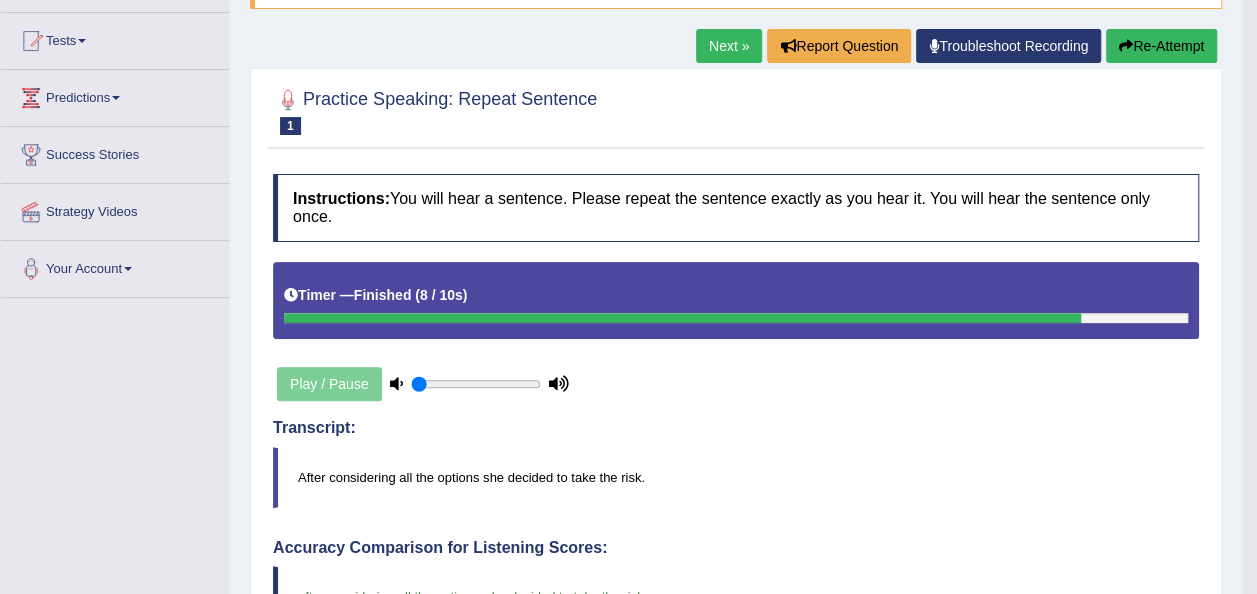 scroll, scrollTop: 0, scrollLeft: 0, axis: both 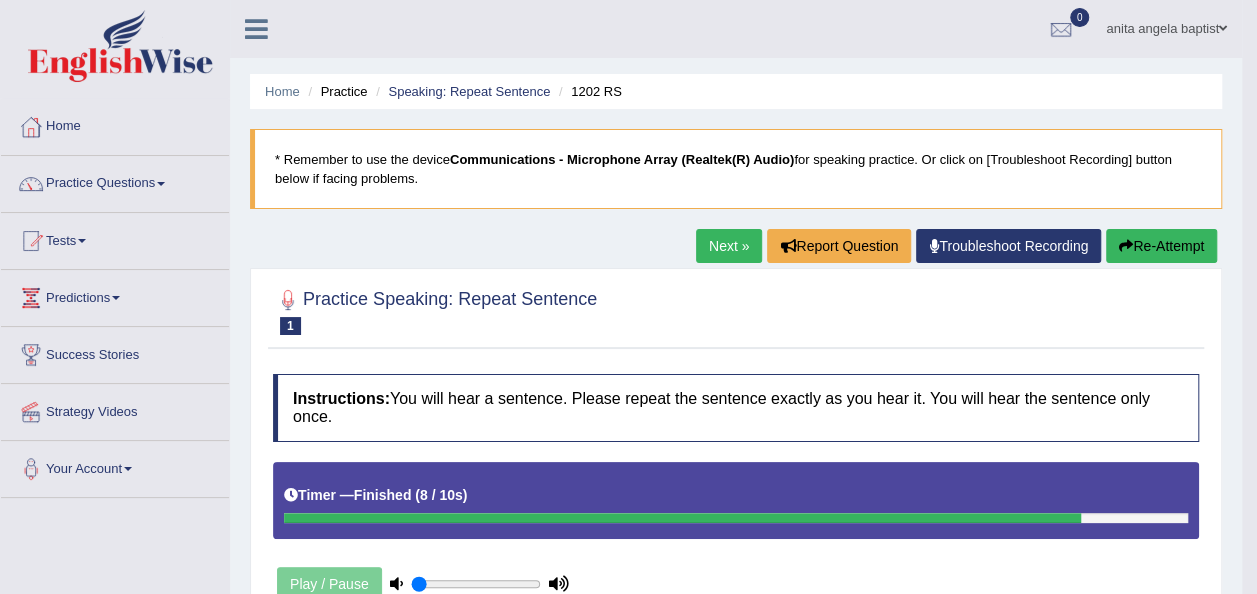 click on "Next »" at bounding box center [729, 246] 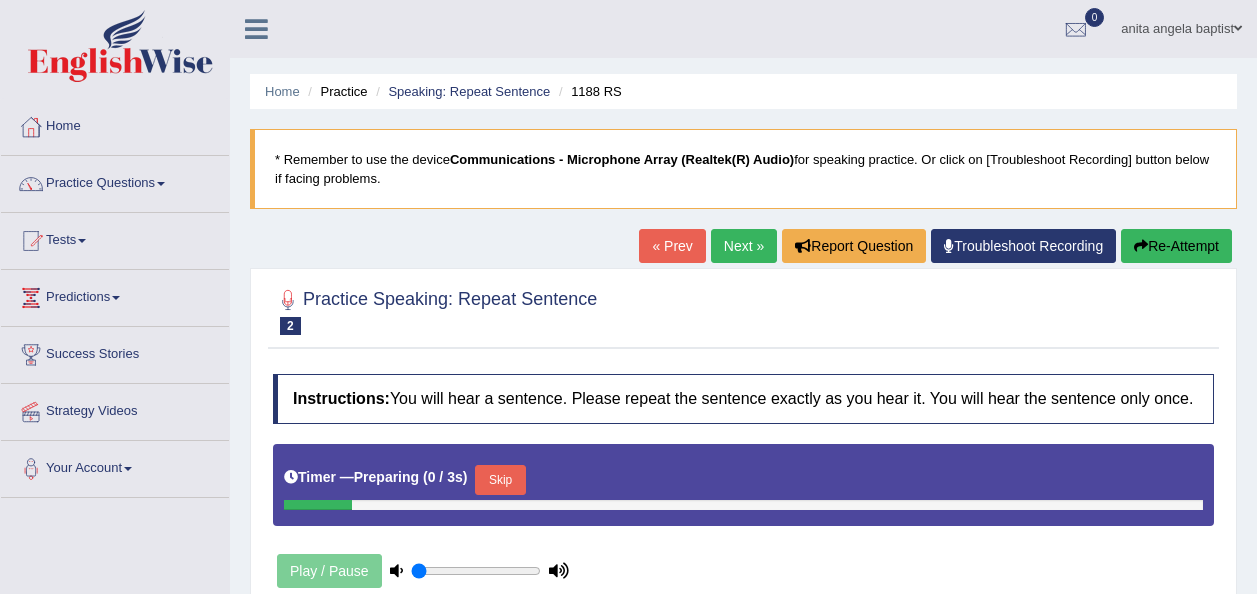 scroll, scrollTop: 227, scrollLeft: 0, axis: vertical 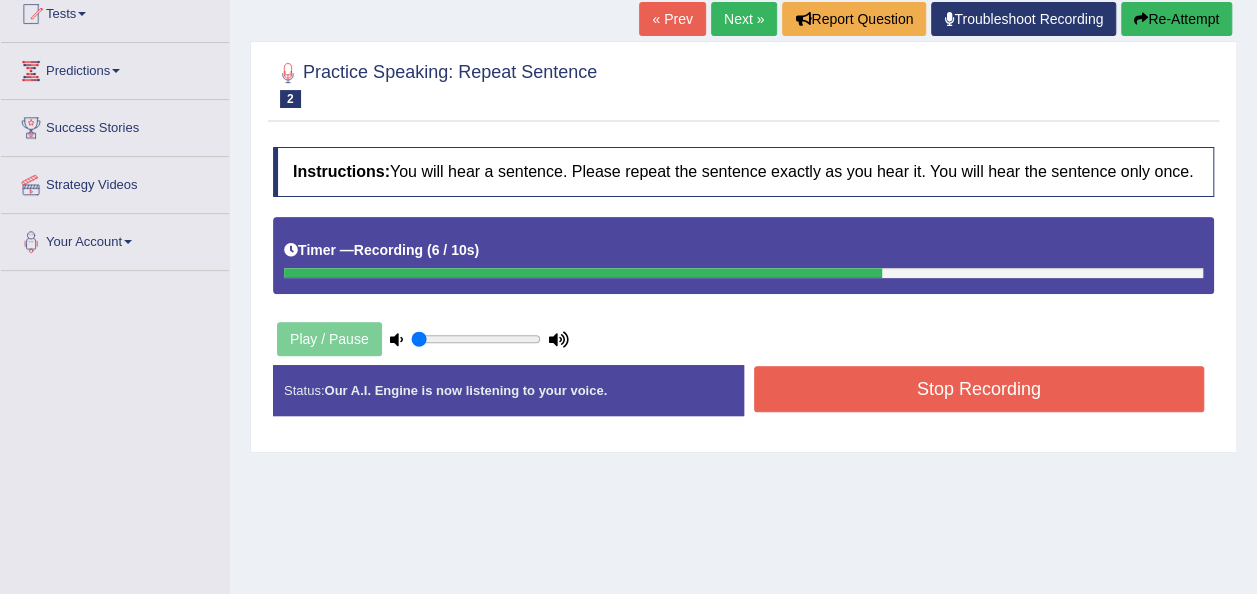 click on "Stop Recording" at bounding box center [979, 389] 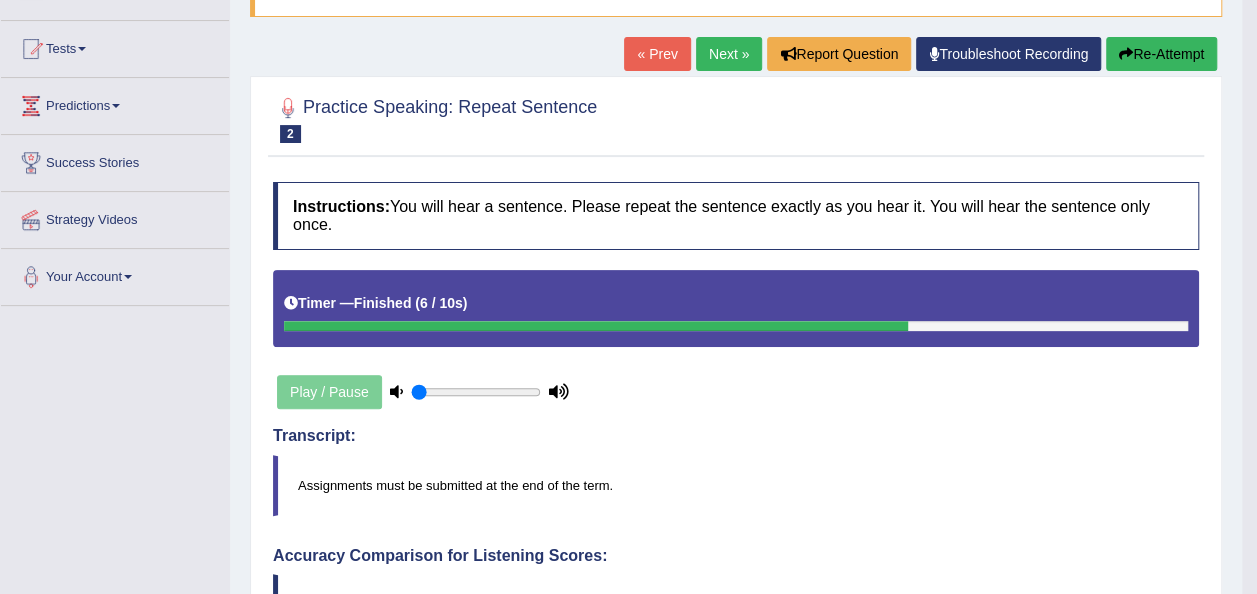 scroll, scrollTop: 27, scrollLeft: 0, axis: vertical 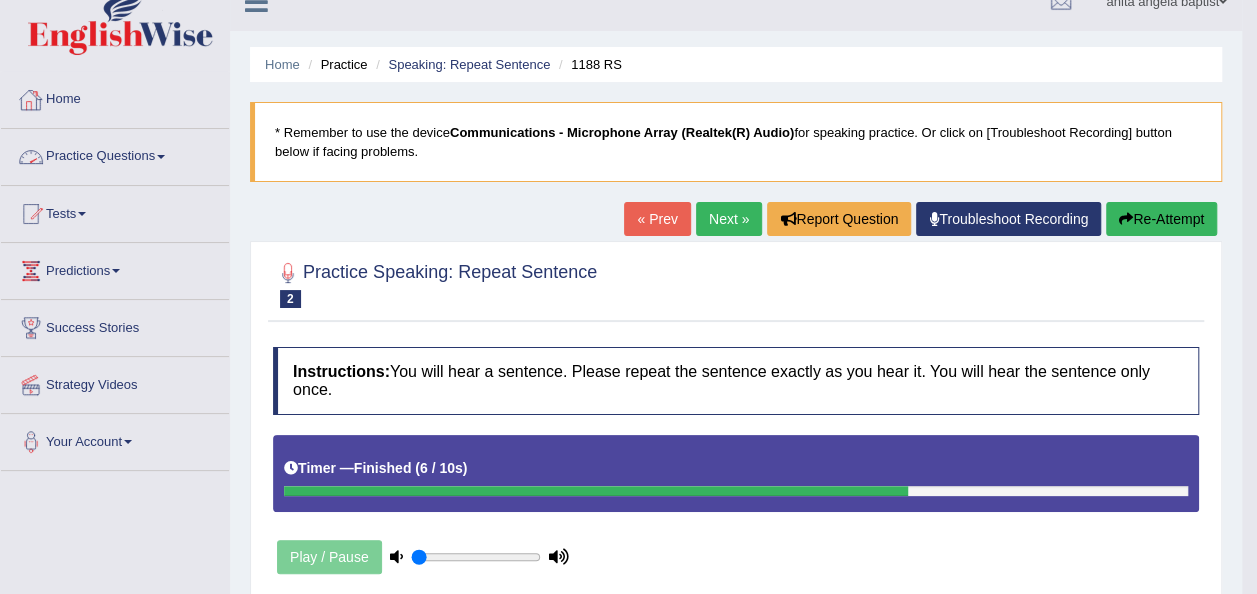 click at bounding box center [161, 157] 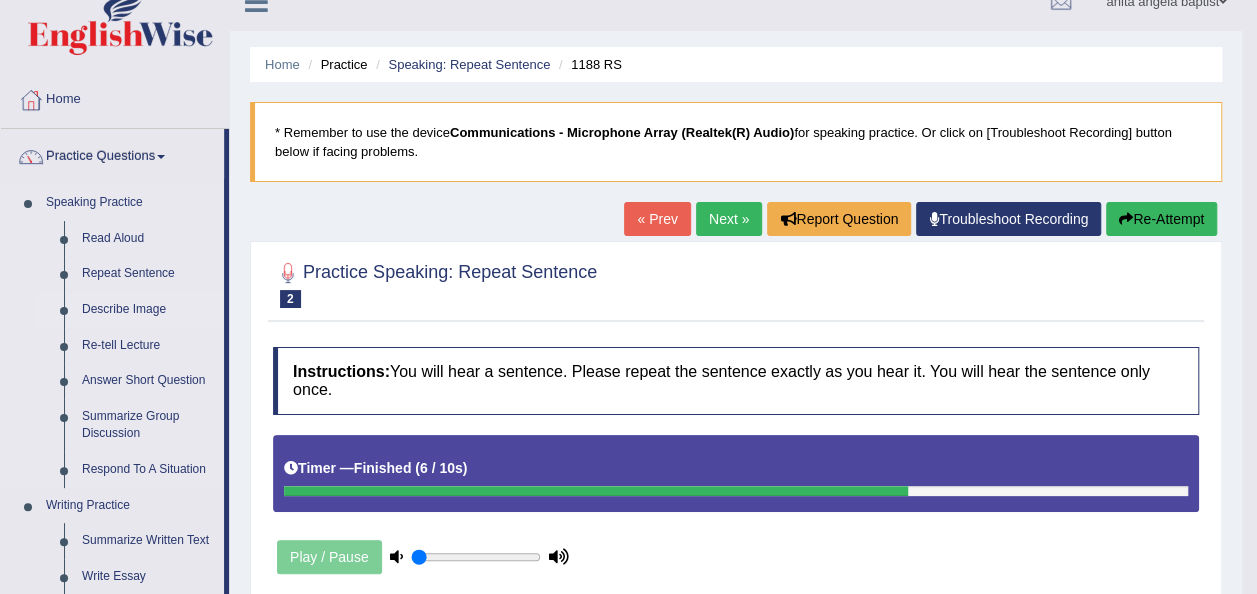 click on "Describe Image" at bounding box center [148, 310] 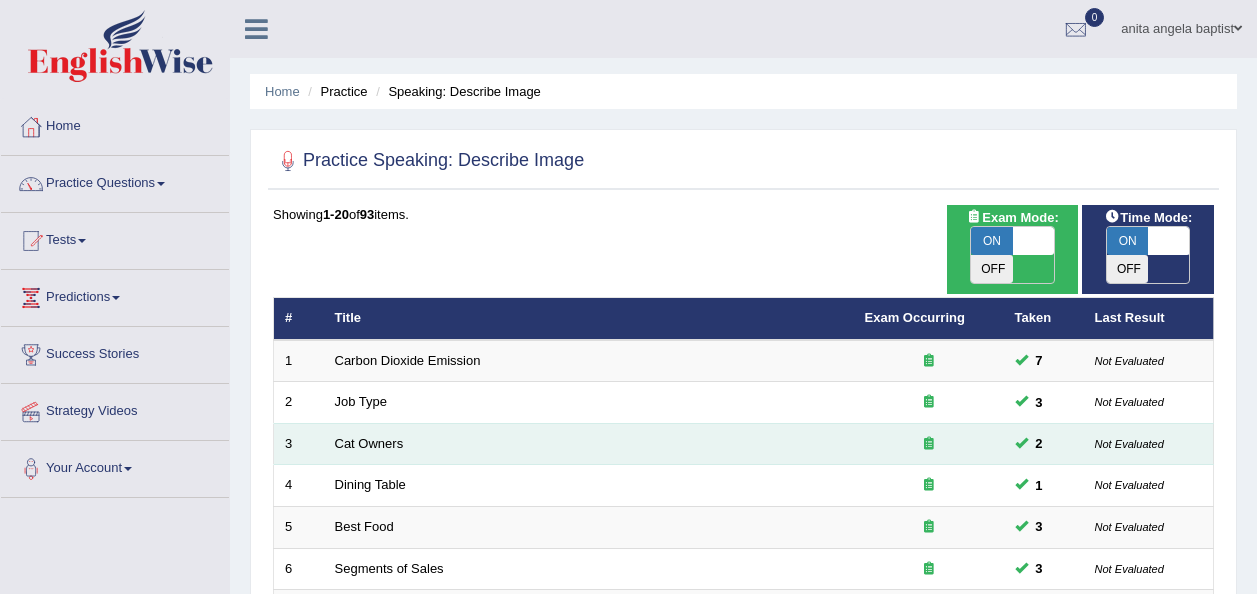 scroll, scrollTop: 200, scrollLeft: 0, axis: vertical 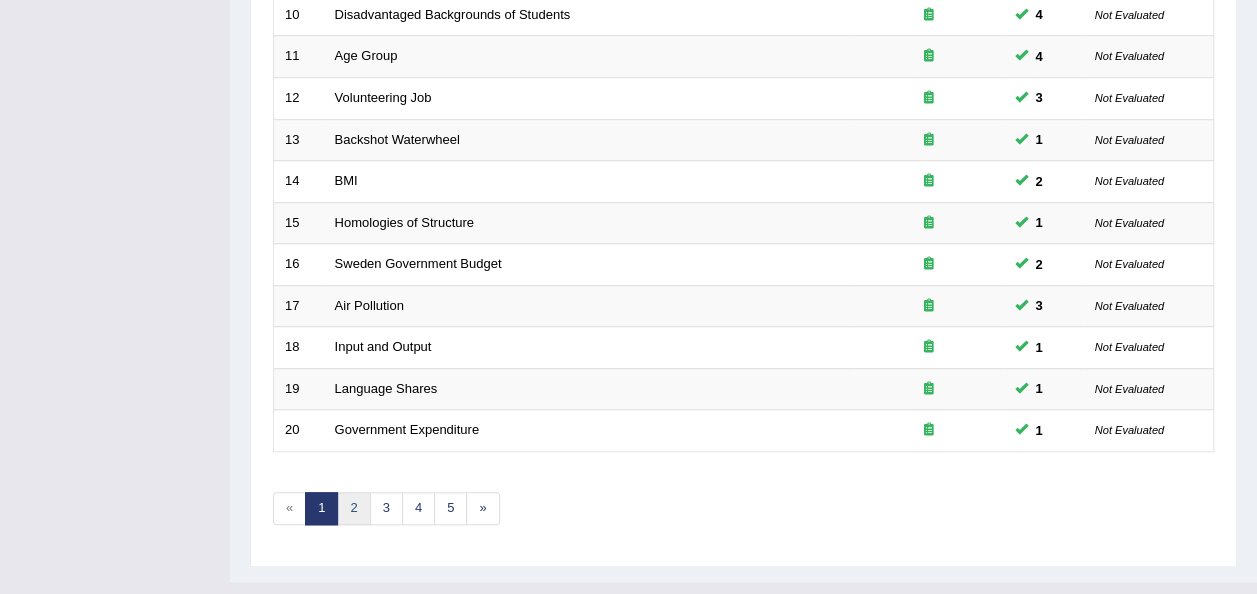 click on "2" at bounding box center (353, 508) 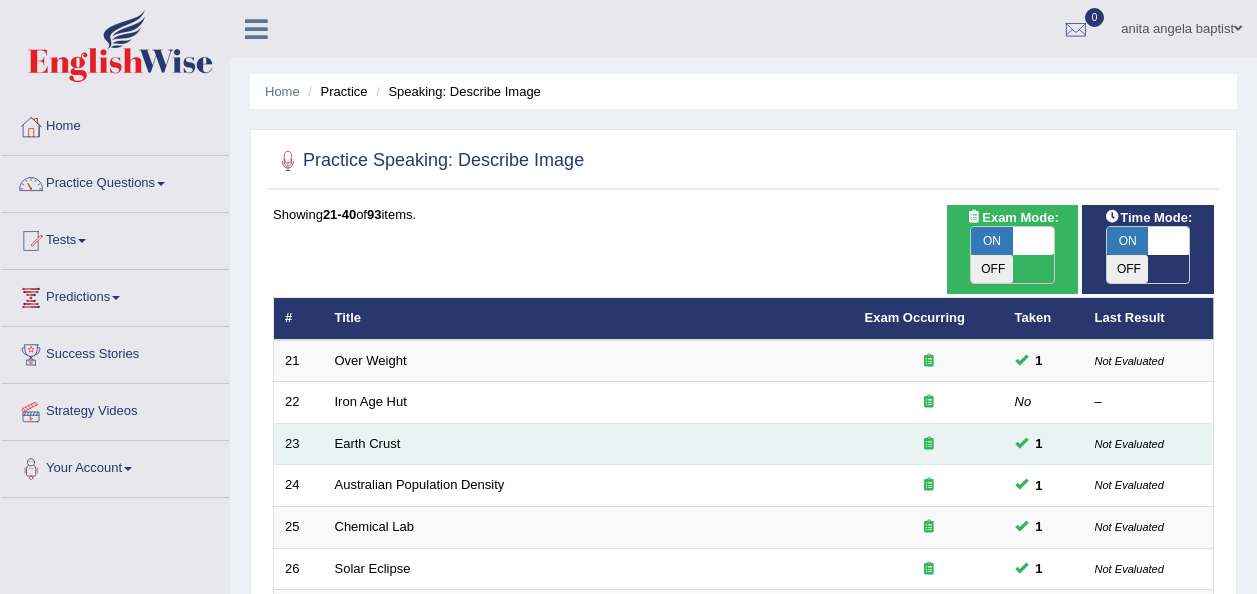 scroll, scrollTop: 0, scrollLeft: 0, axis: both 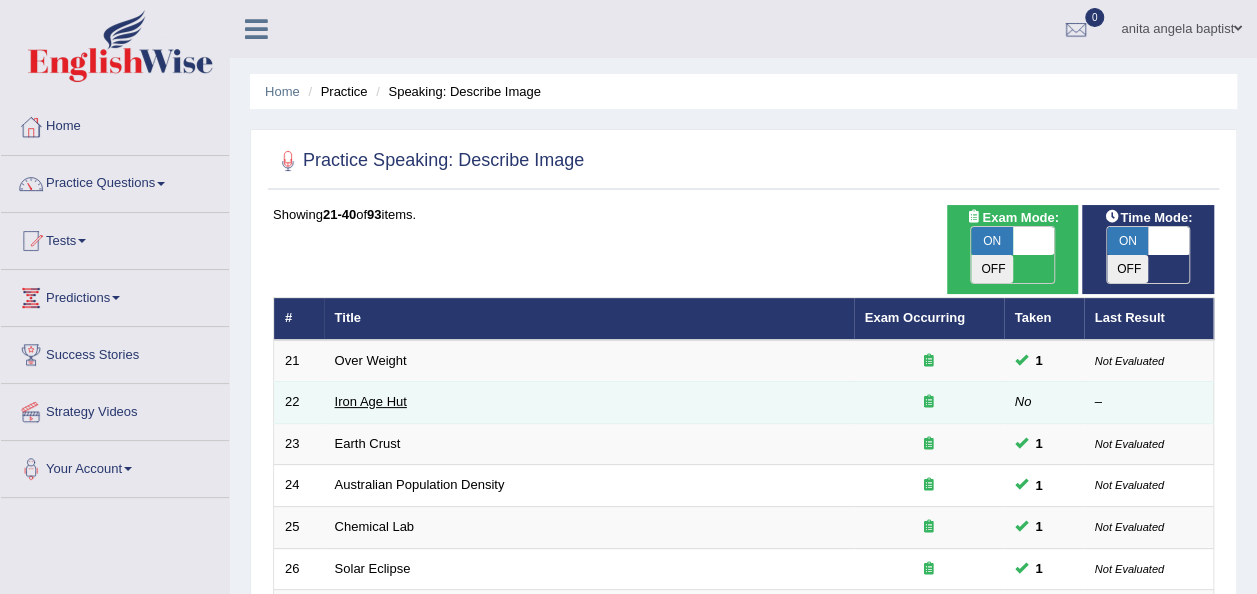 click on "Iron Age Hut" at bounding box center [371, 401] 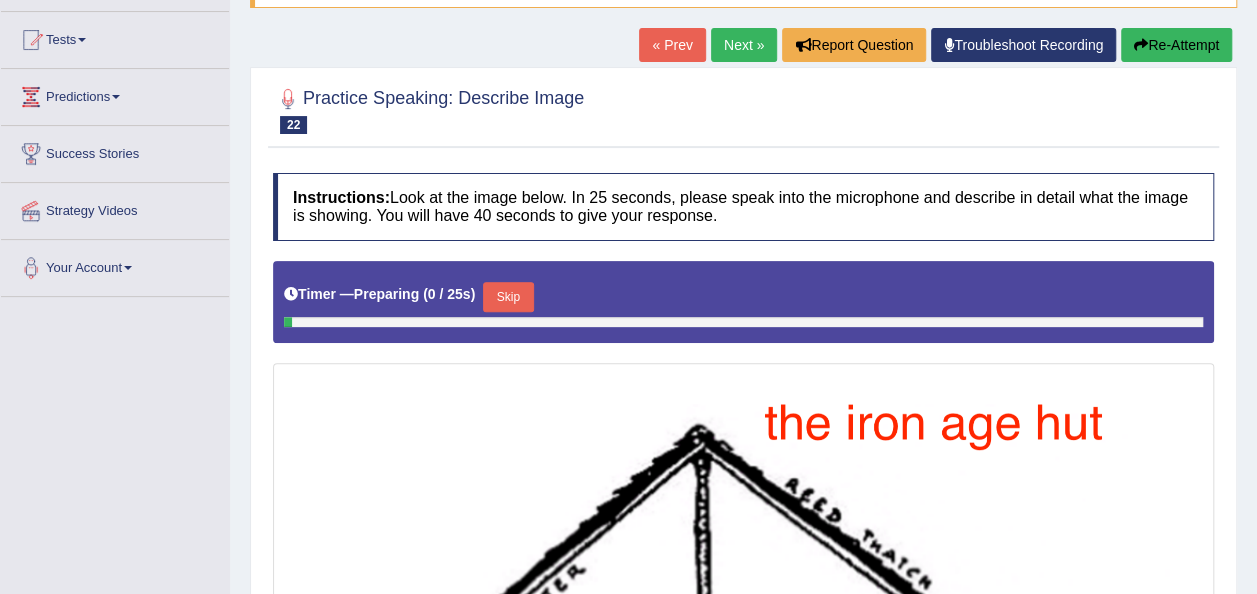 scroll, scrollTop: 0, scrollLeft: 0, axis: both 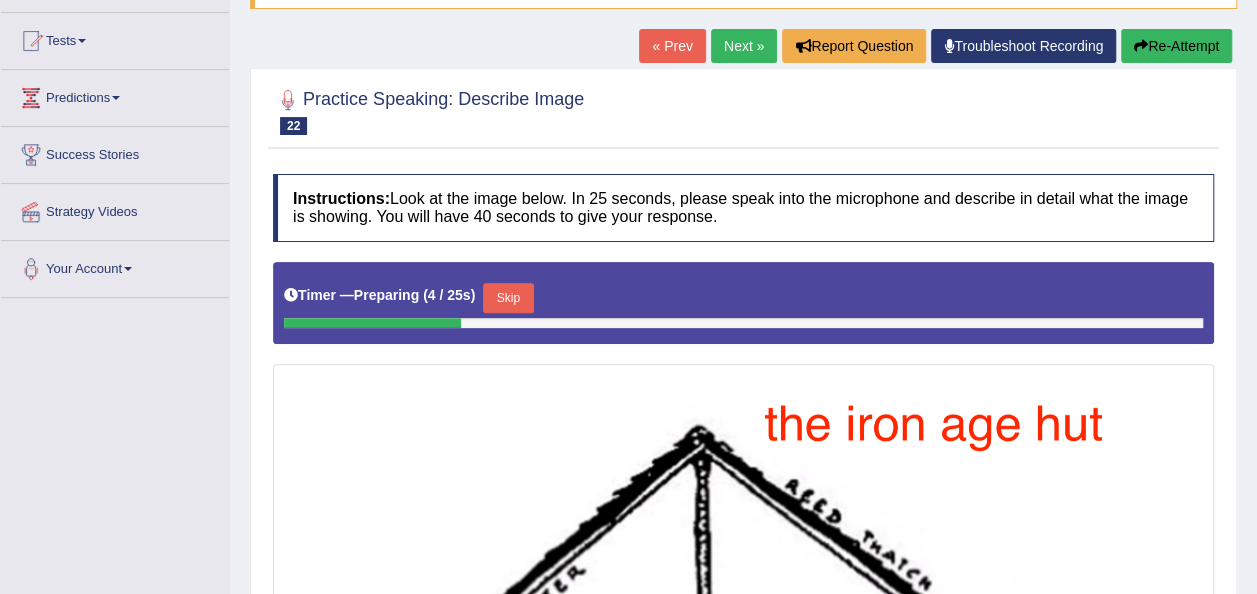 click on "Next »" at bounding box center (744, 46) 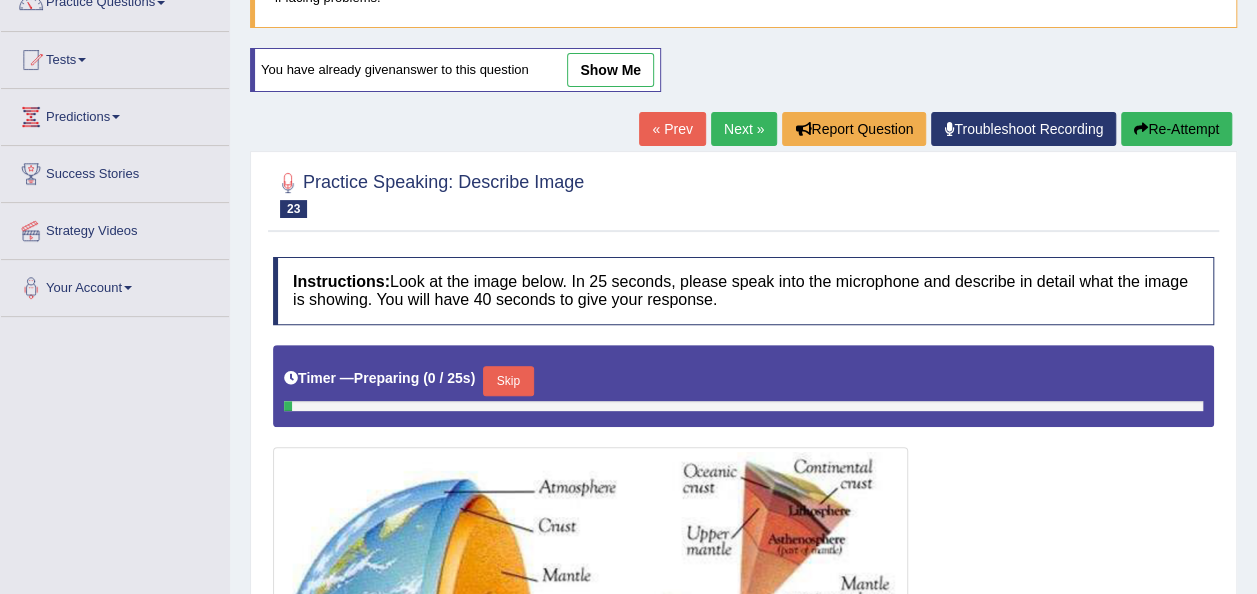 scroll, scrollTop: 200, scrollLeft: 0, axis: vertical 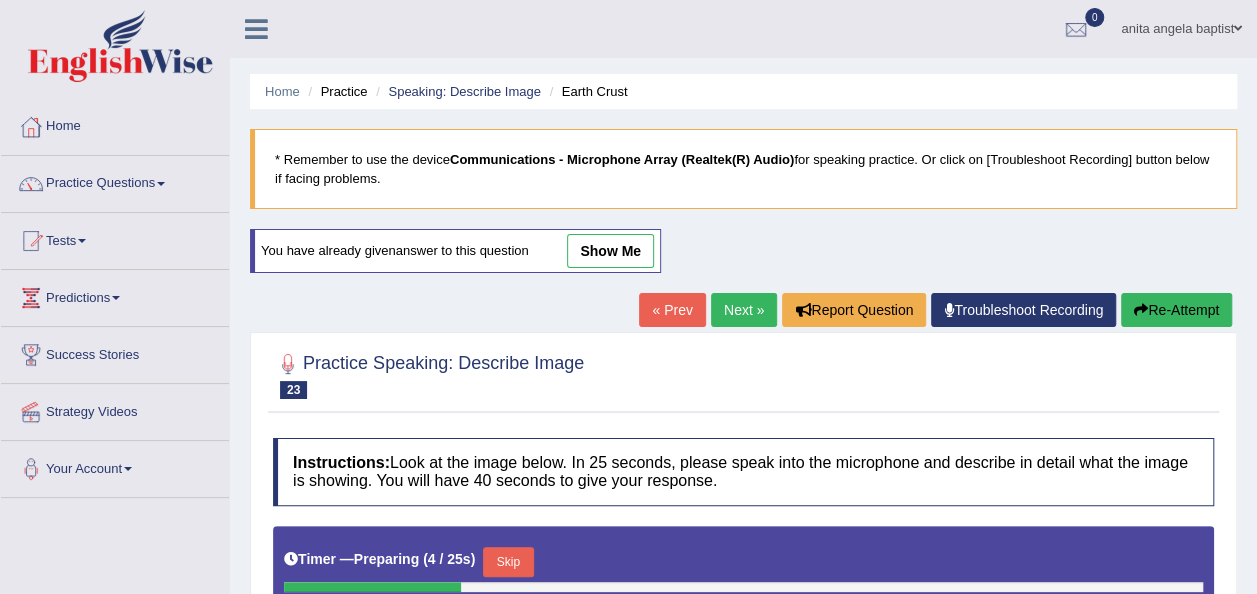 click on "Next »" at bounding box center [744, 310] 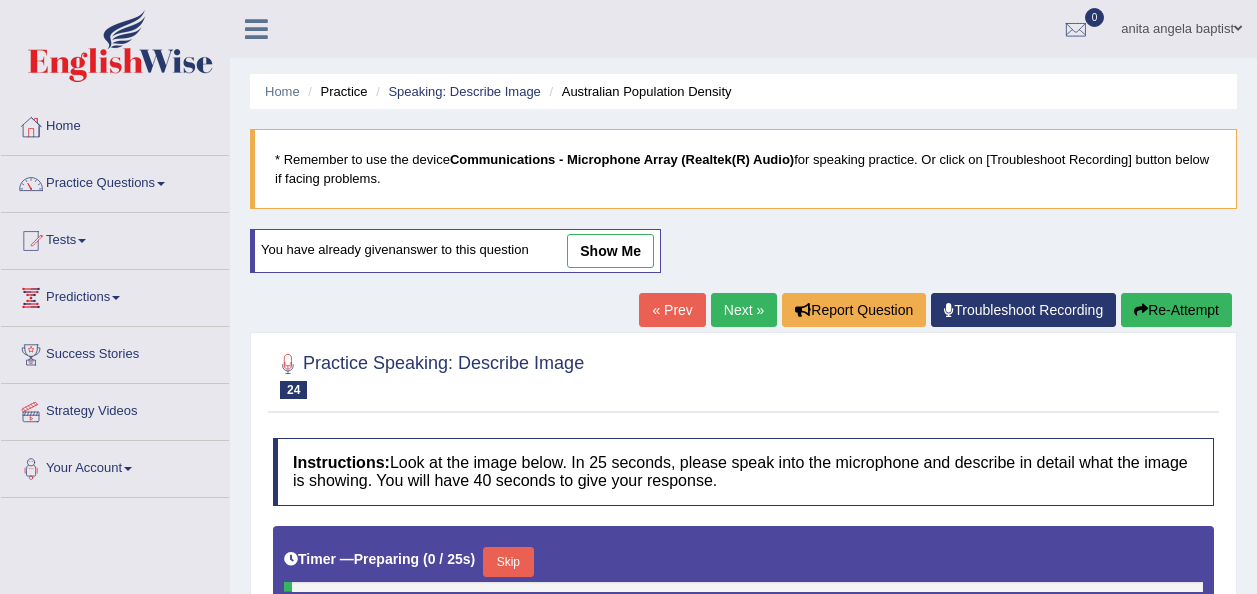 scroll, scrollTop: 200, scrollLeft: 0, axis: vertical 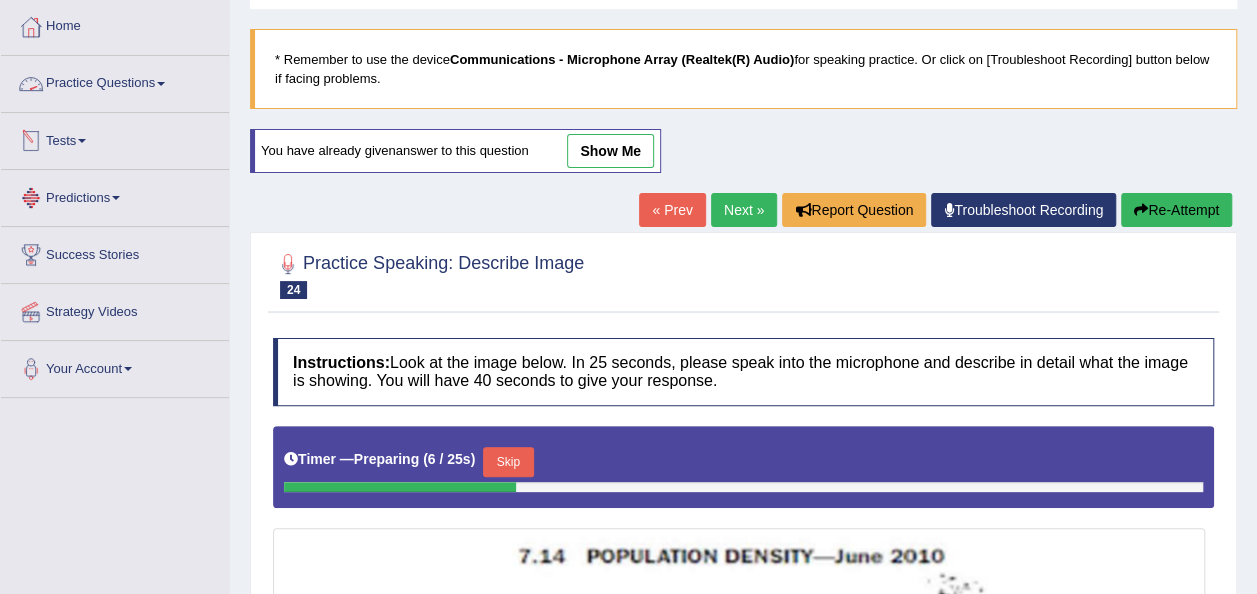 click on "Practice Questions" at bounding box center [115, 81] 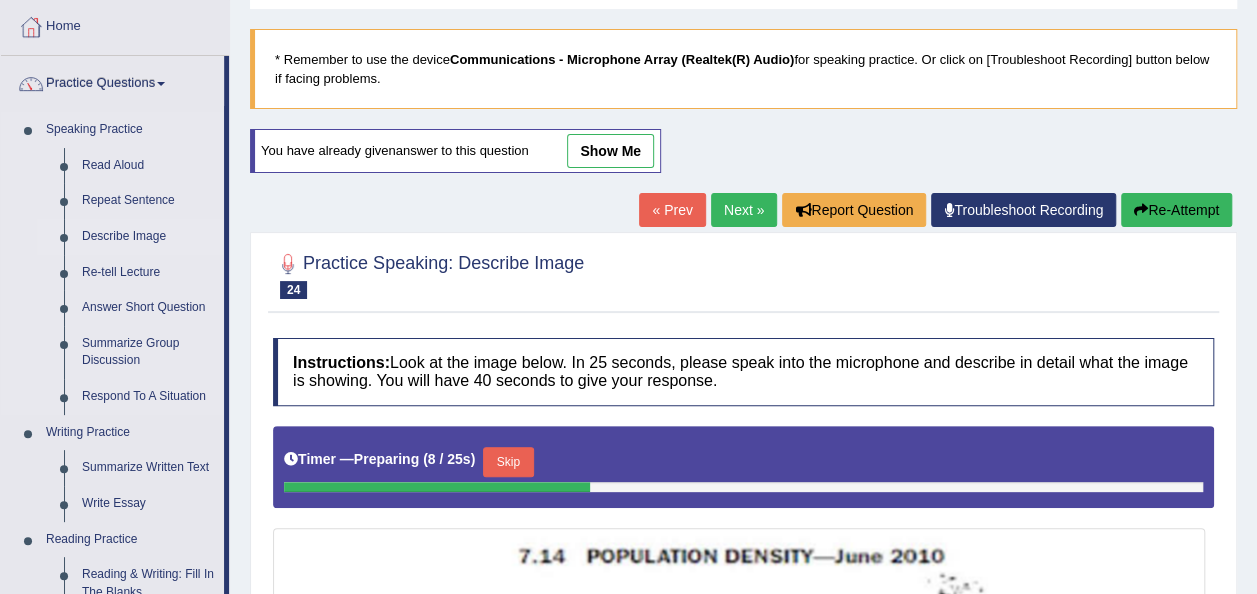 click on "Describe Image" at bounding box center (148, 237) 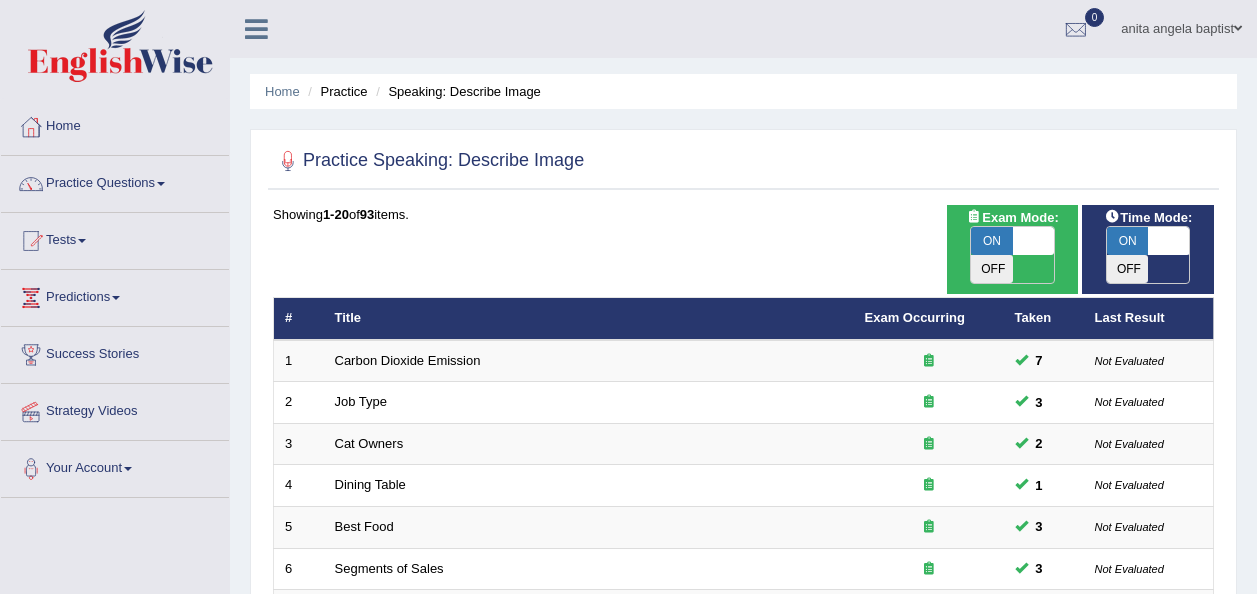 scroll, scrollTop: 226, scrollLeft: 0, axis: vertical 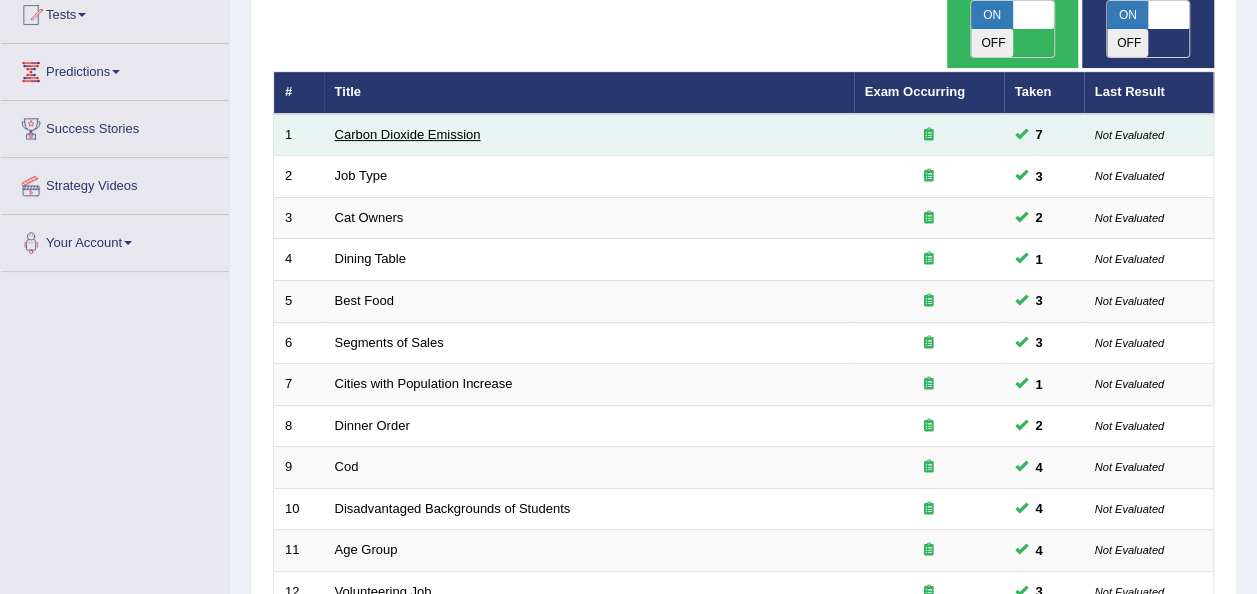 click on "Carbon Dioxide Emission" at bounding box center [408, 134] 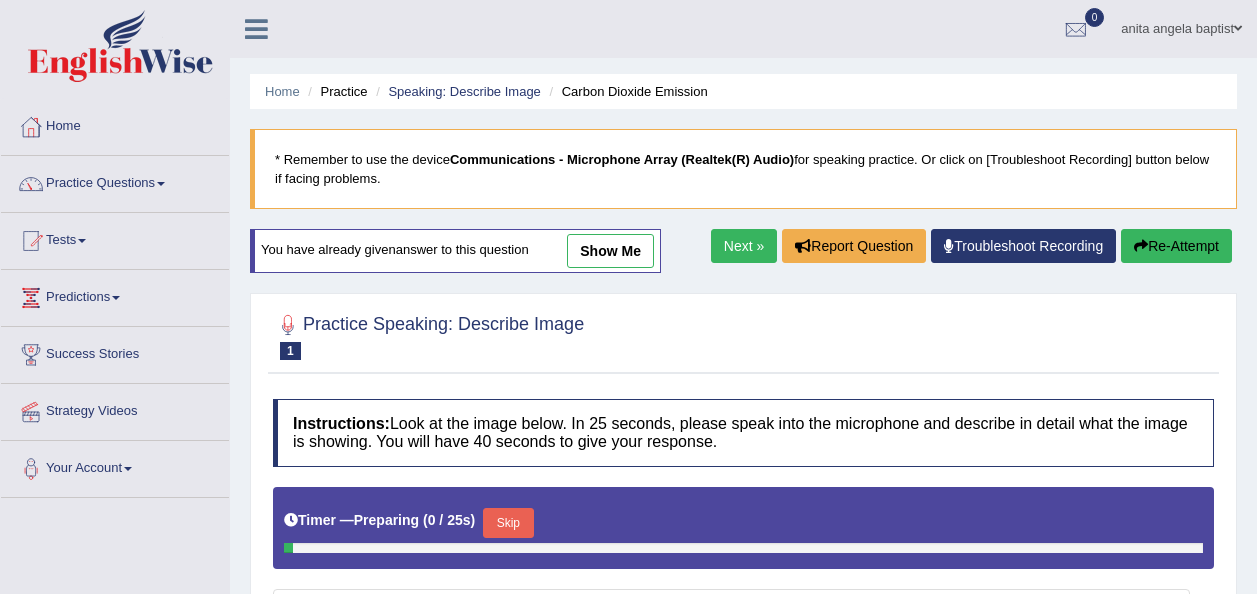 scroll, scrollTop: 52, scrollLeft: 0, axis: vertical 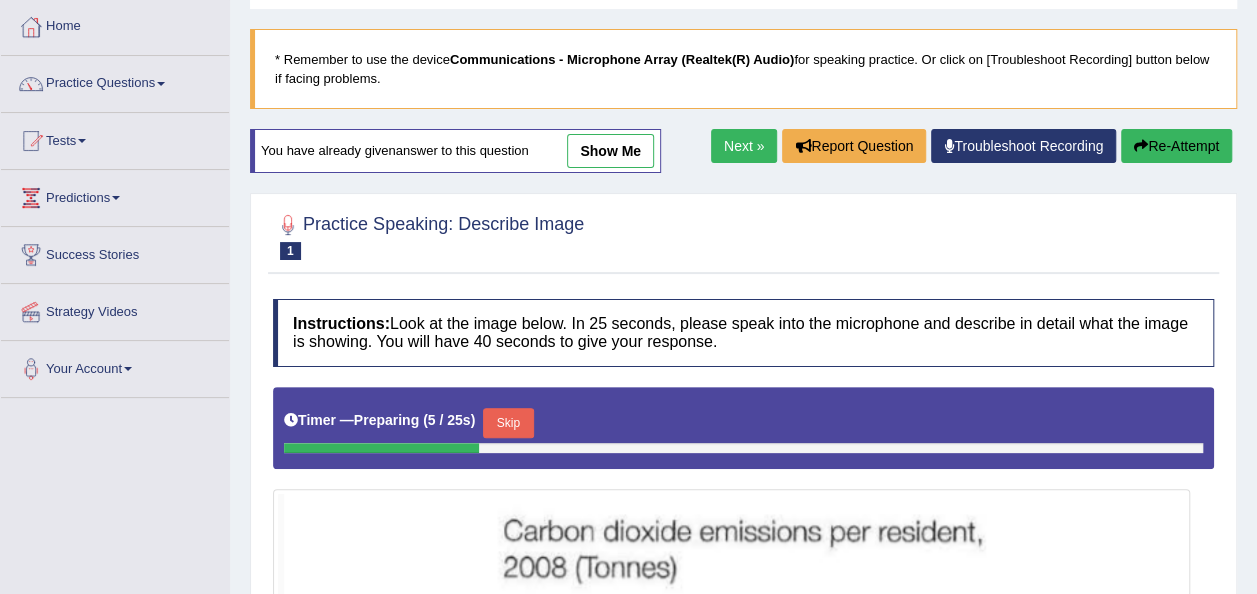 click on "Next »" at bounding box center [744, 146] 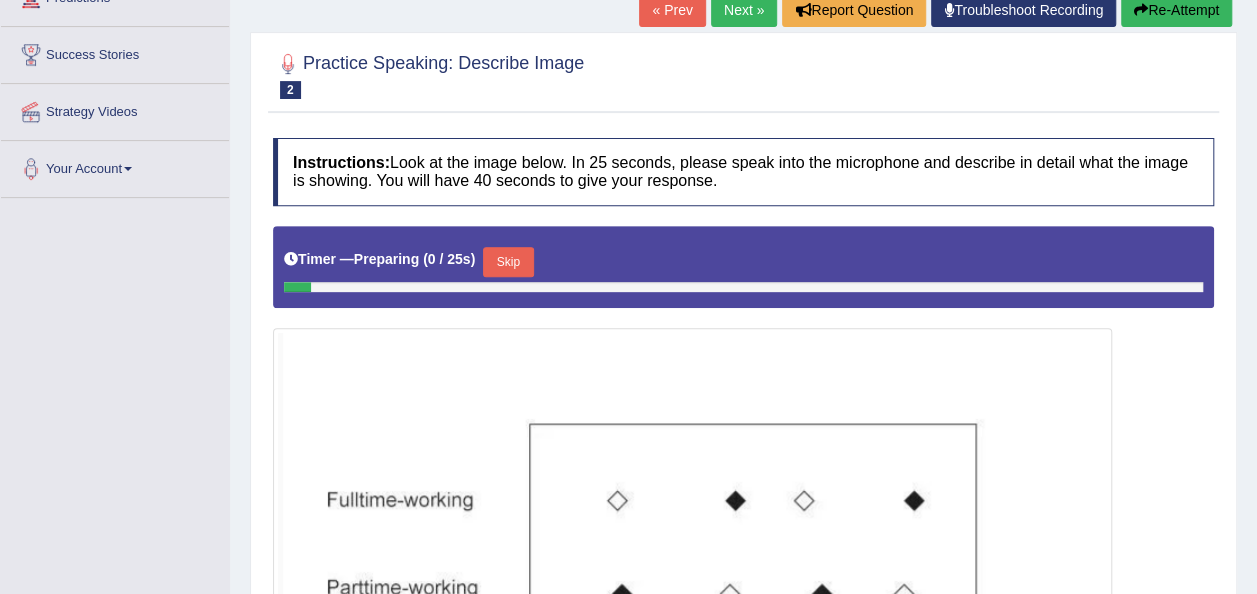 scroll, scrollTop: 600, scrollLeft: 0, axis: vertical 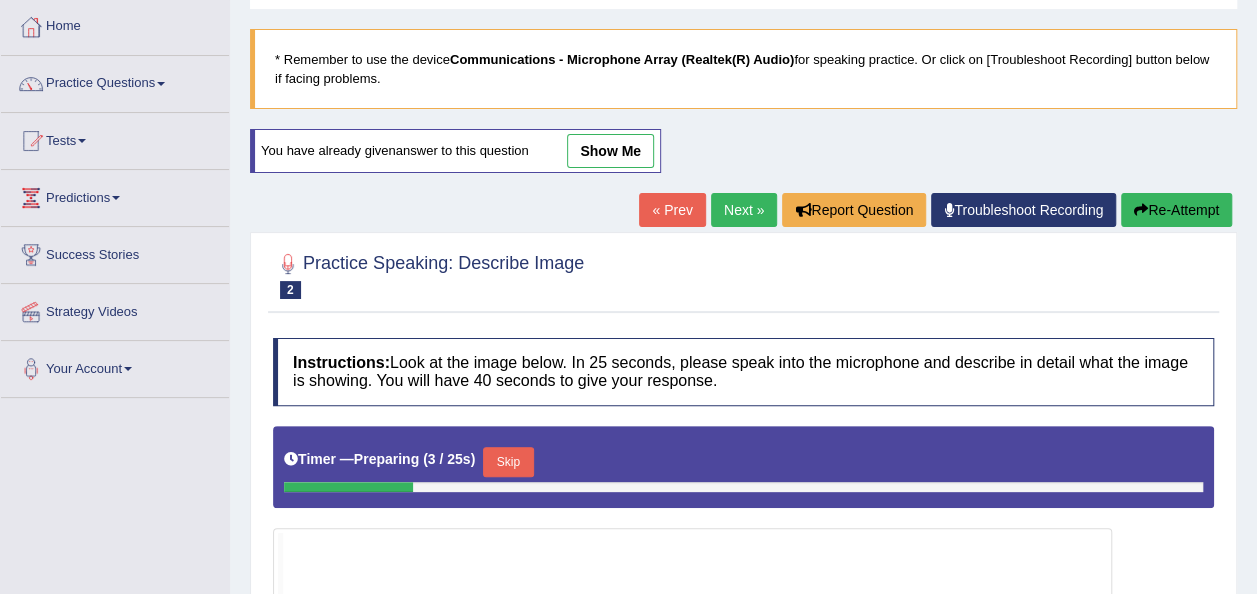 click on "Next »" at bounding box center (744, 210) 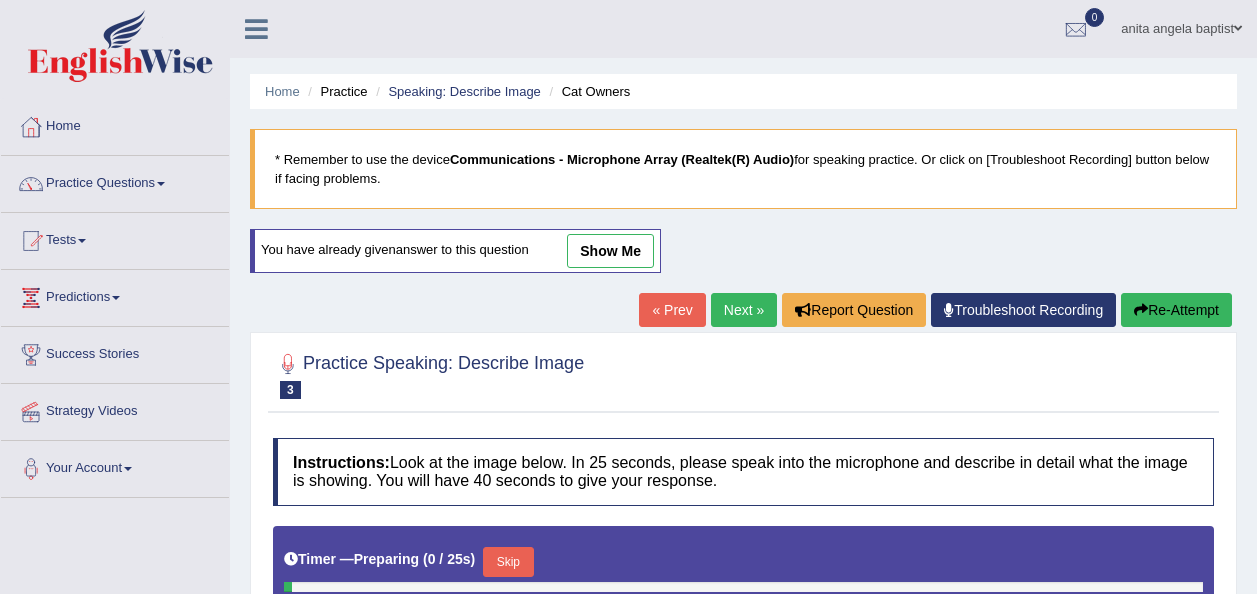 scroll, scrollTop: 300, scrollLeft: 0, axis: vertical 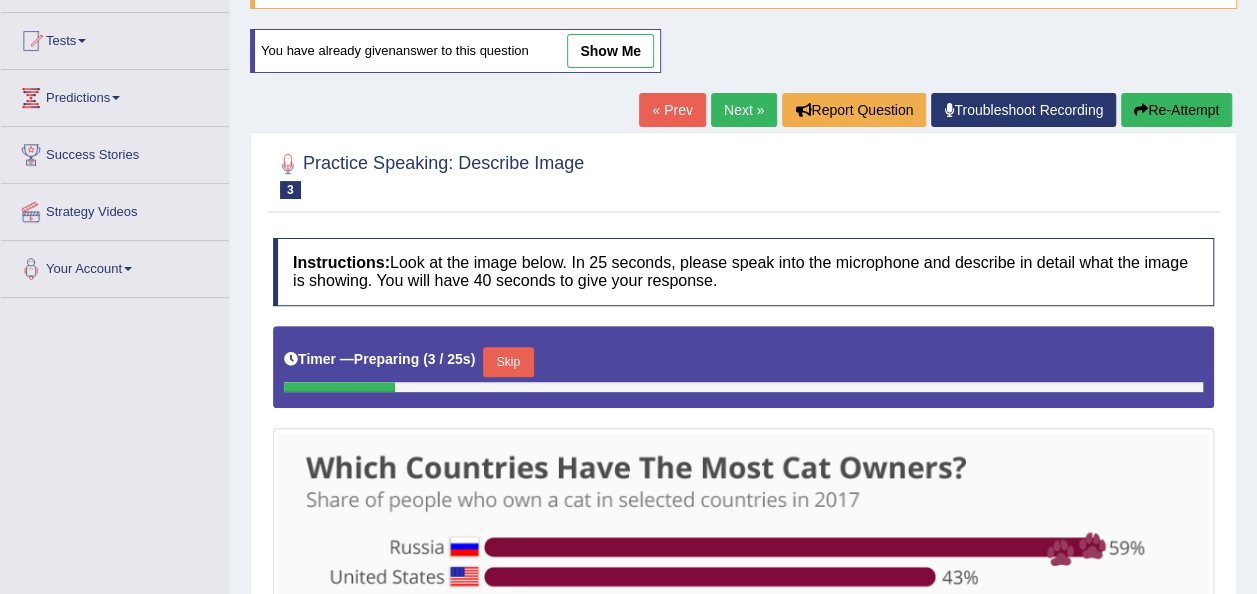 click on "Next »" at bounding box center (744, 110) 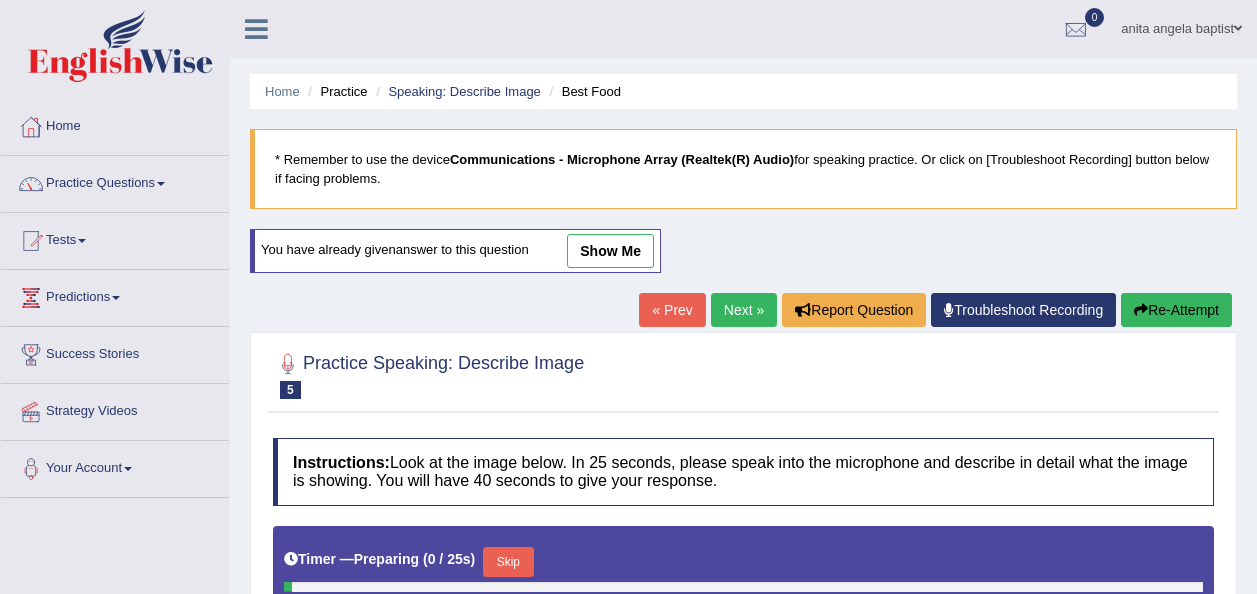 scroll, scrollTop: 300, scrollLeft: 0, axis: vertical 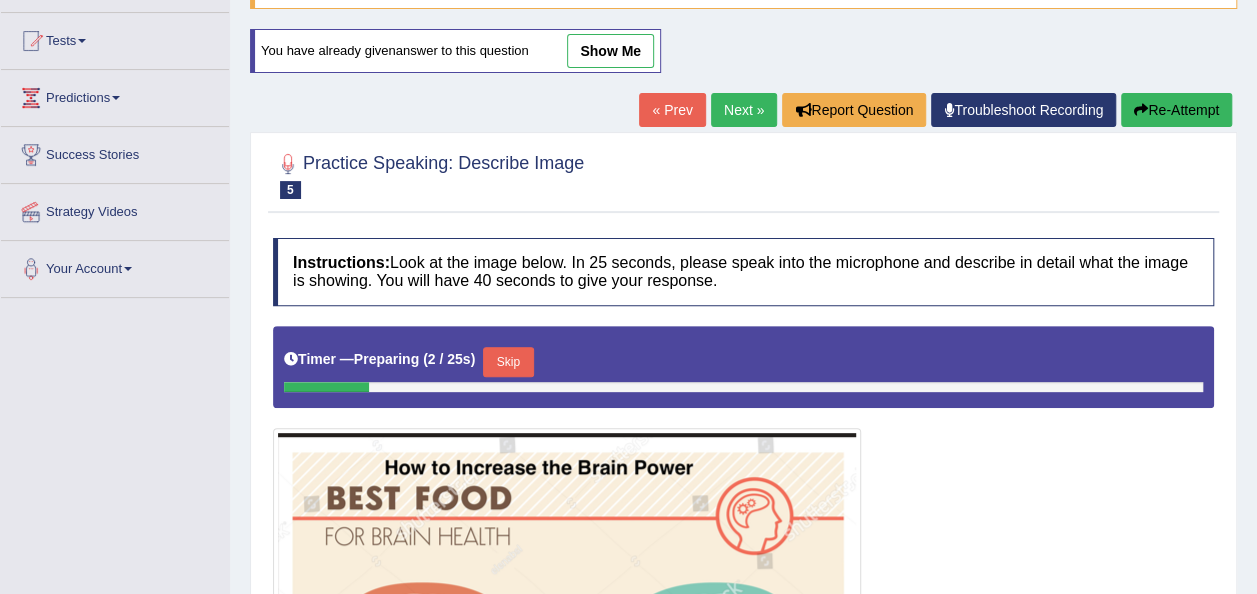 click on "Next »" at bounding box center [744, 110] 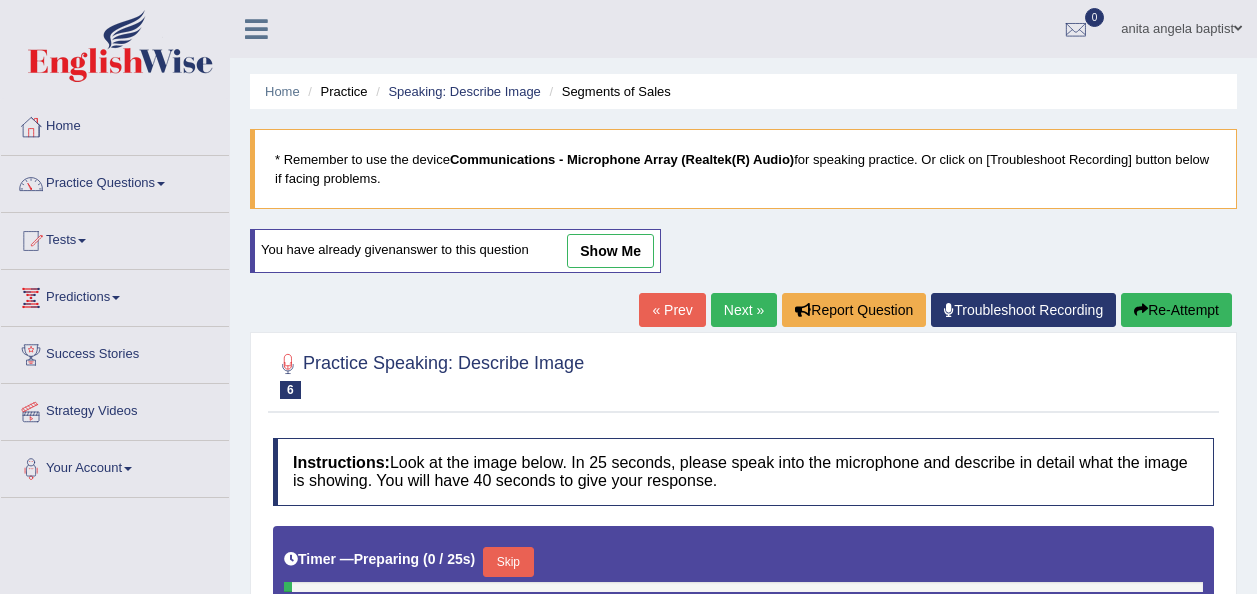 scroll, scrollTop: 0, scrollLeft: 0, axis: both 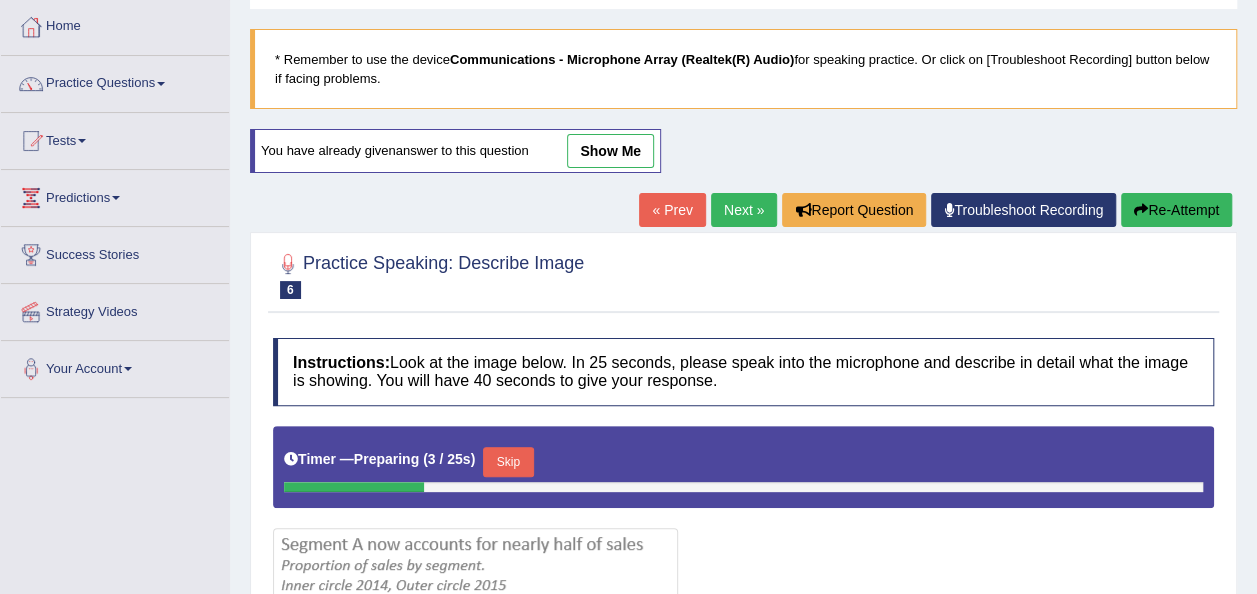 click on "Next »" at bounding box center [744, 210] 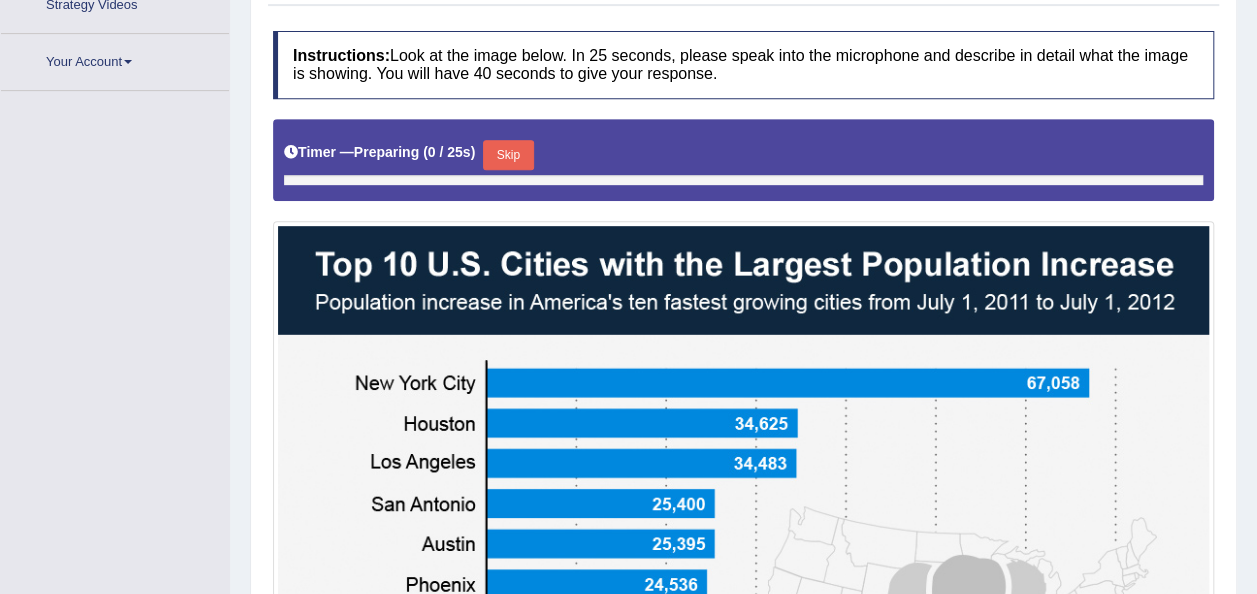scroll, scrollTop: 0, scrollLeft: 0, axis: both 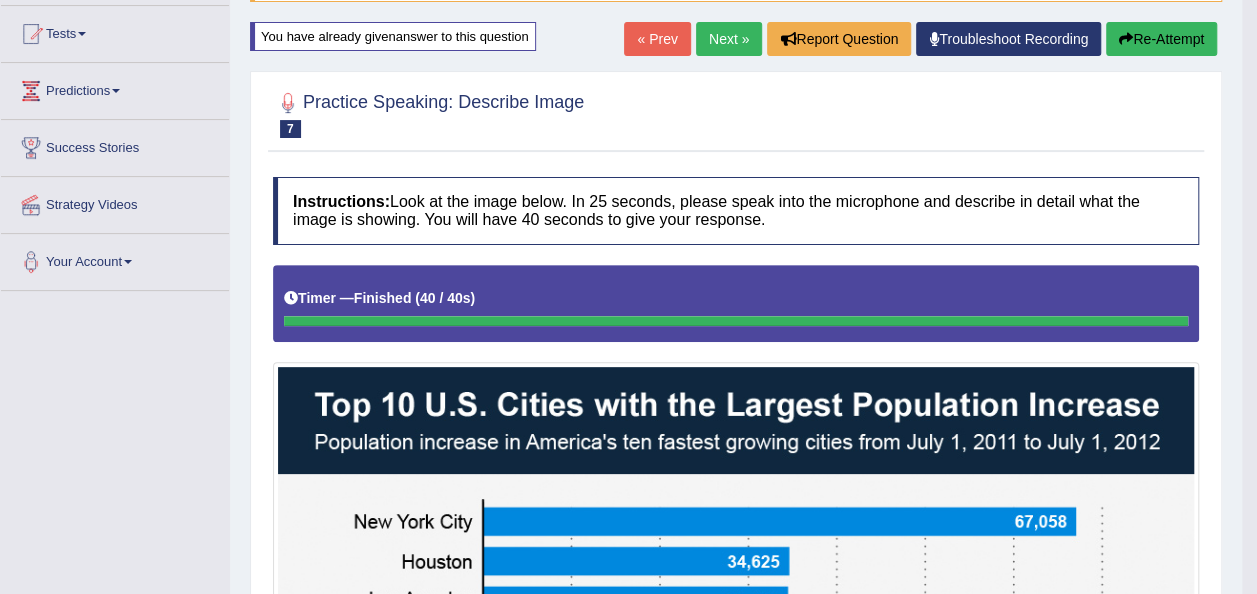 click on "Re-Attempt" at bounding box center (1161, 39) 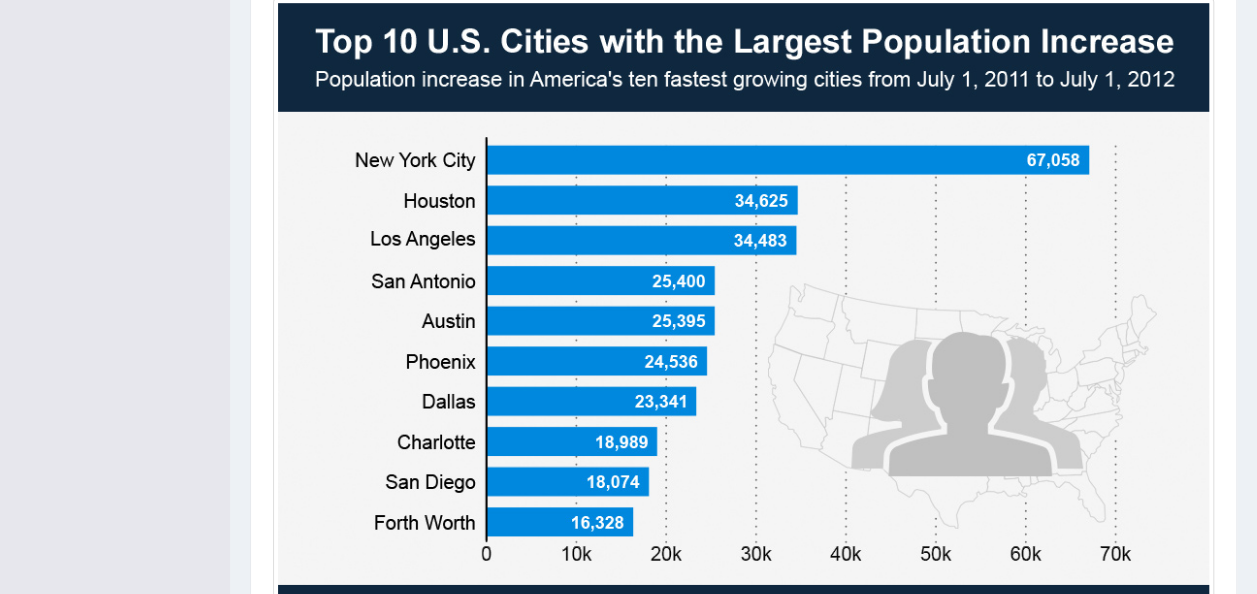 scroll, scrollTop: 0, scrollLeft: 0, axis: both 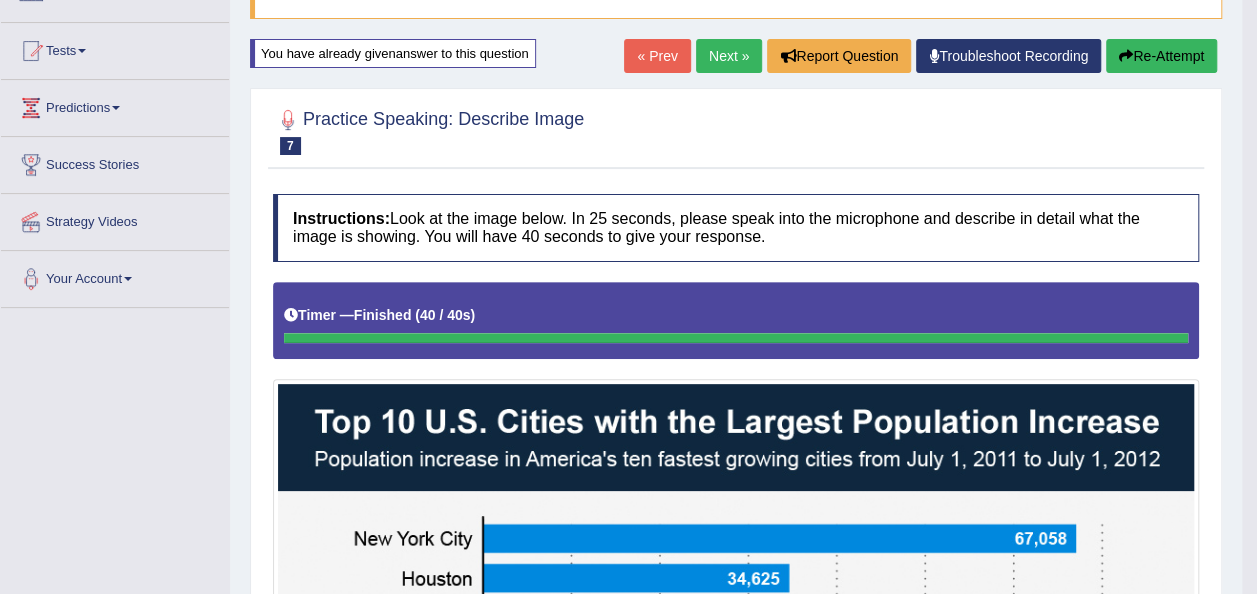 click on "Re-Attempt" at bounding box center (1161, 56) 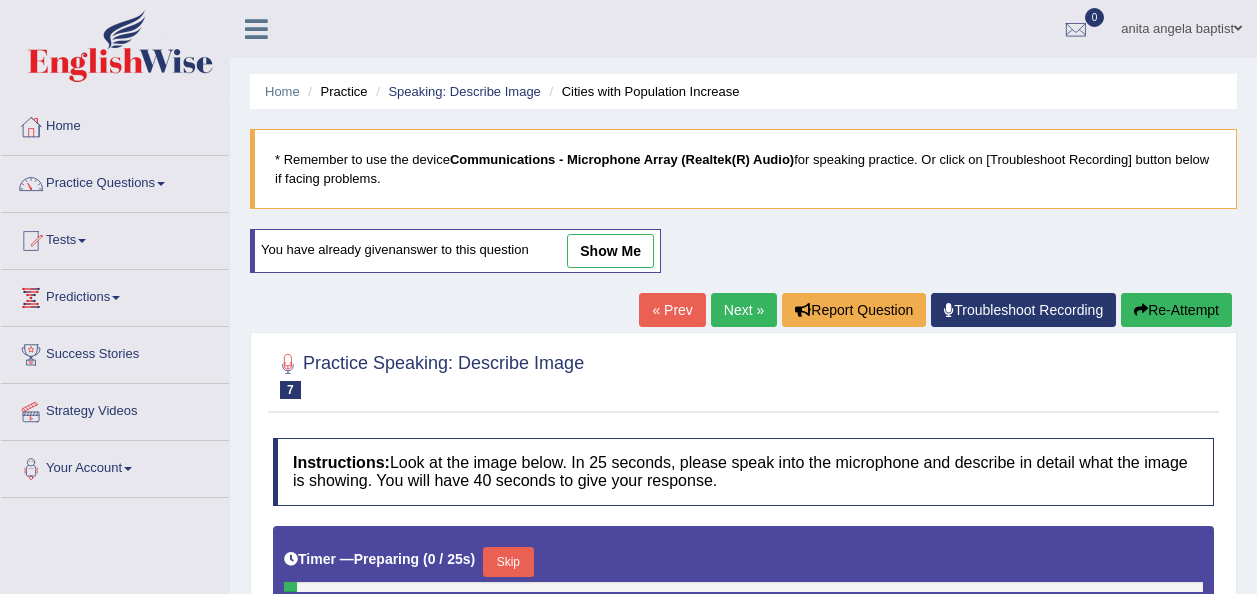 scroll, scrollTop: 516, scrollLeft: 0, axis: vertical 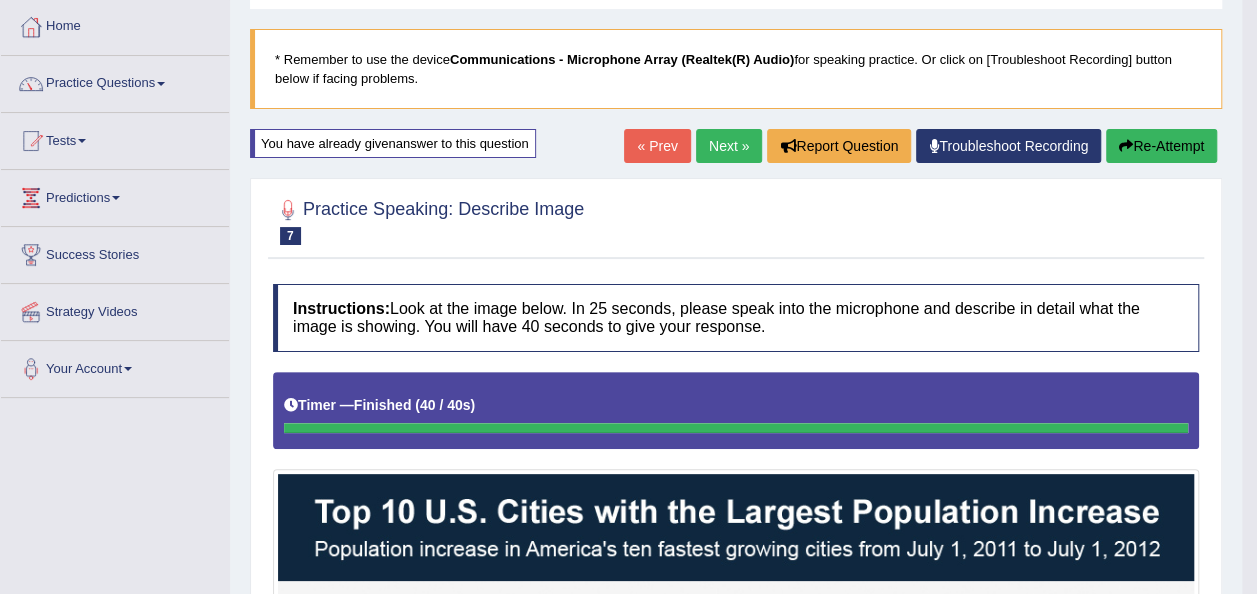 click on "Next »" at bounding box center (729, 146) 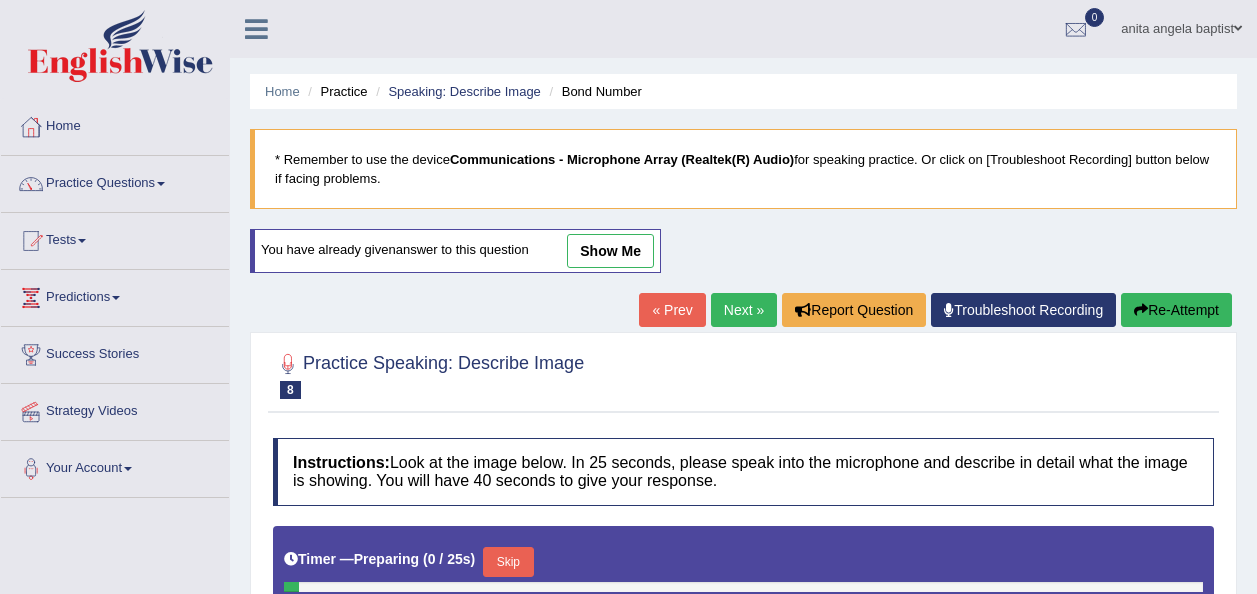 scroll, scrollTop: 300, scrollLeft: 0, axis: vertical 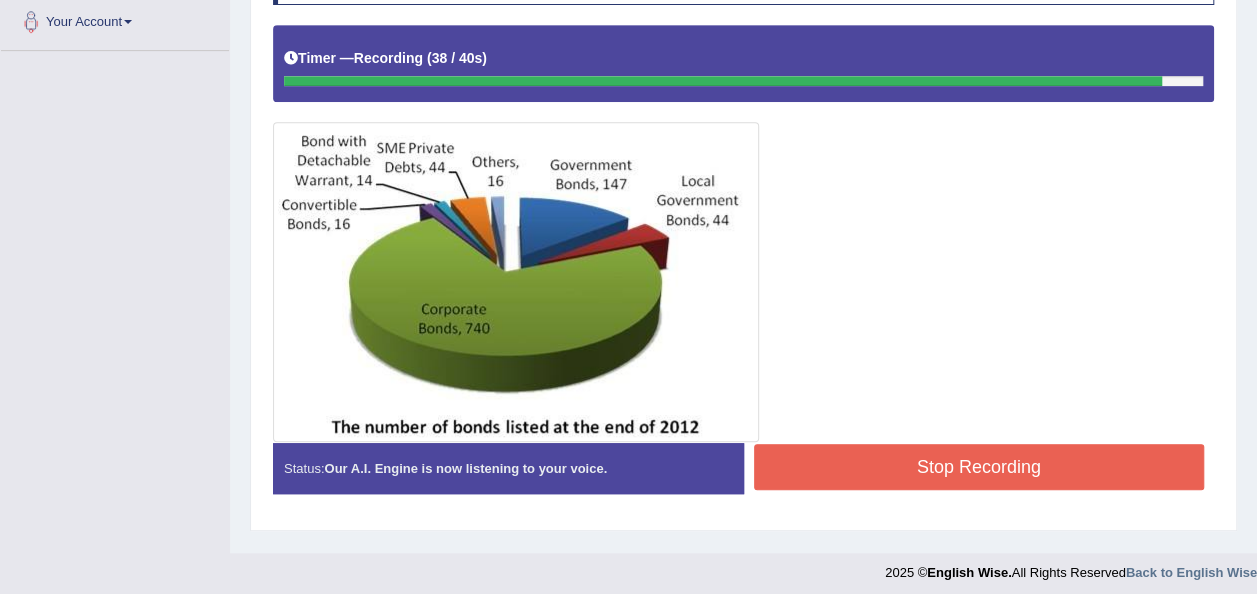 click on "Stop Recording" at bounding box center (979, 467) 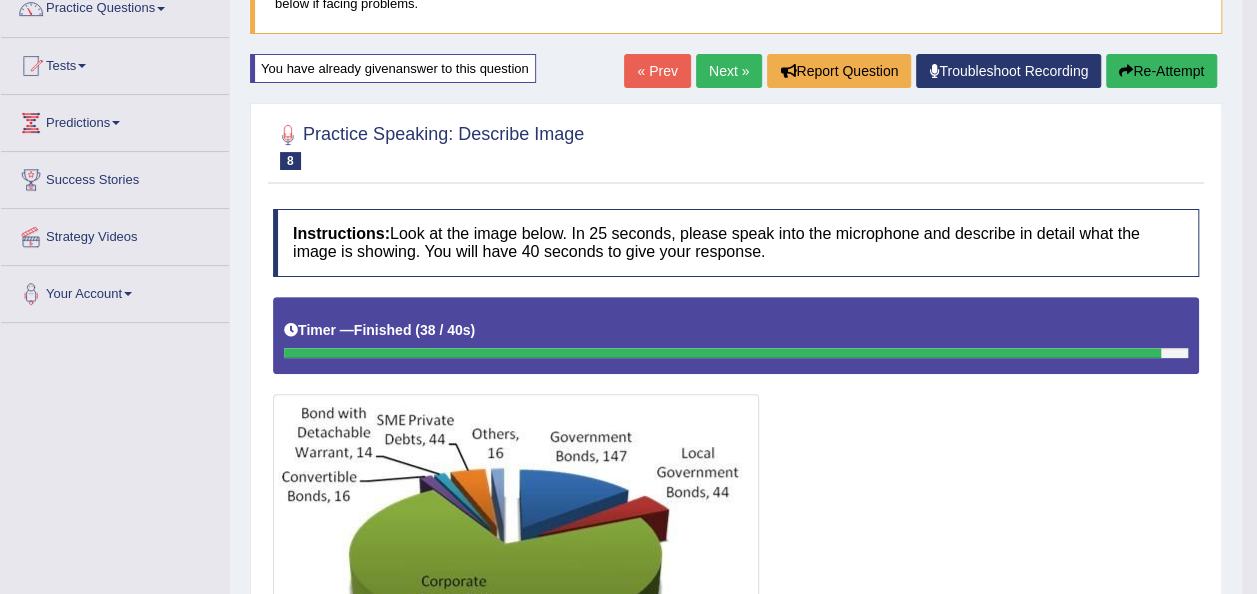 scroll, scrollTop: 147, scrollLeft: 0, axis: vertical 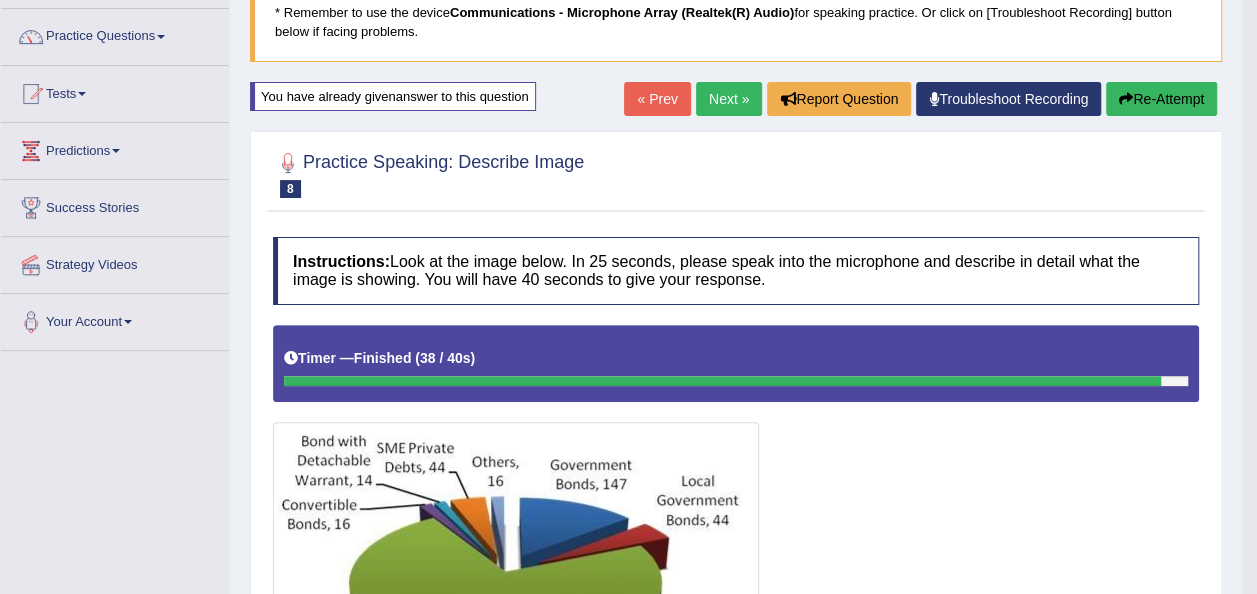 click on "Next »" at bounding box center [729, 99] 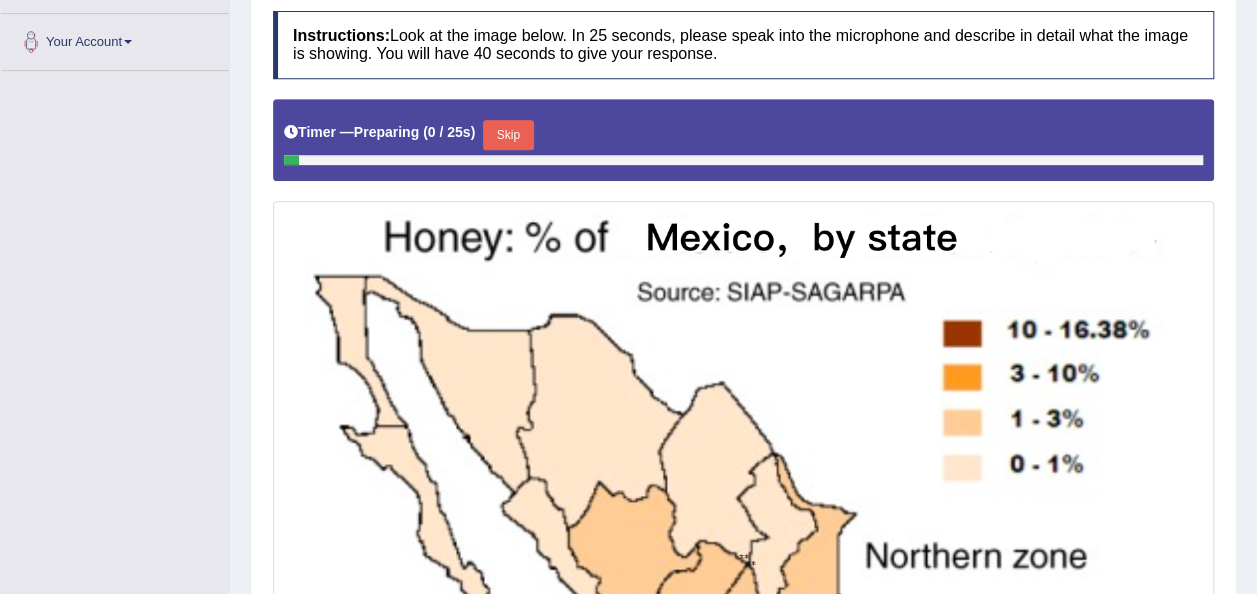 scroll, scrollTop: 0, scrollLeft: 0, axis: both 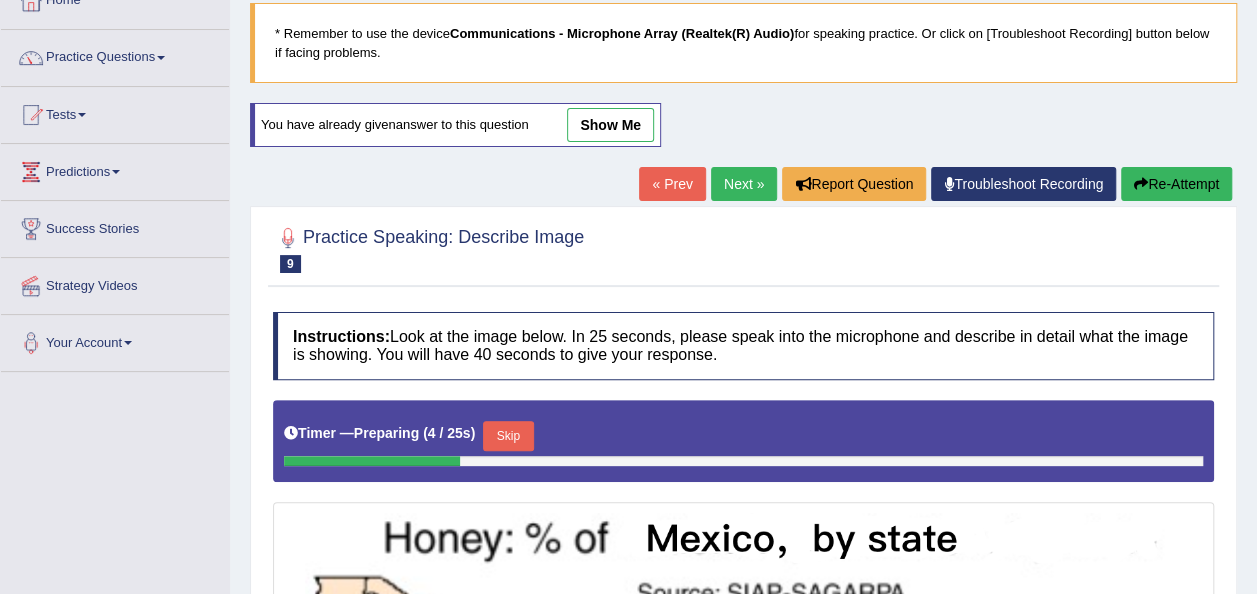 click on "show me" at bounding box center [610, 125] 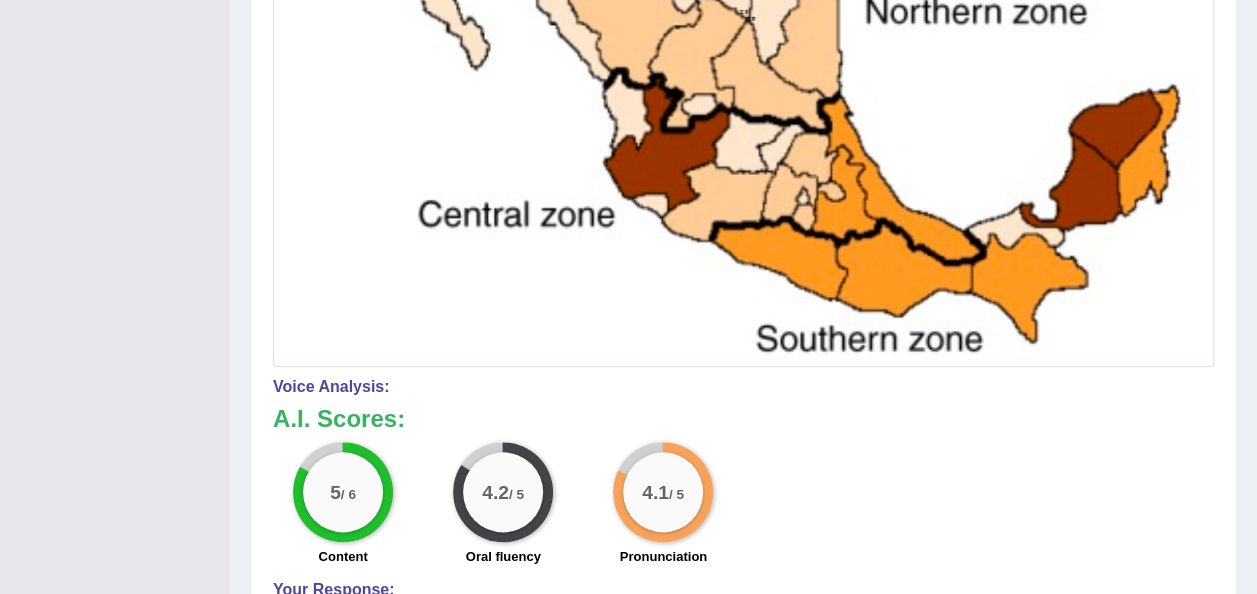 scroll, scrollTop: 1126, scrollLeft: 0, axis: vertical 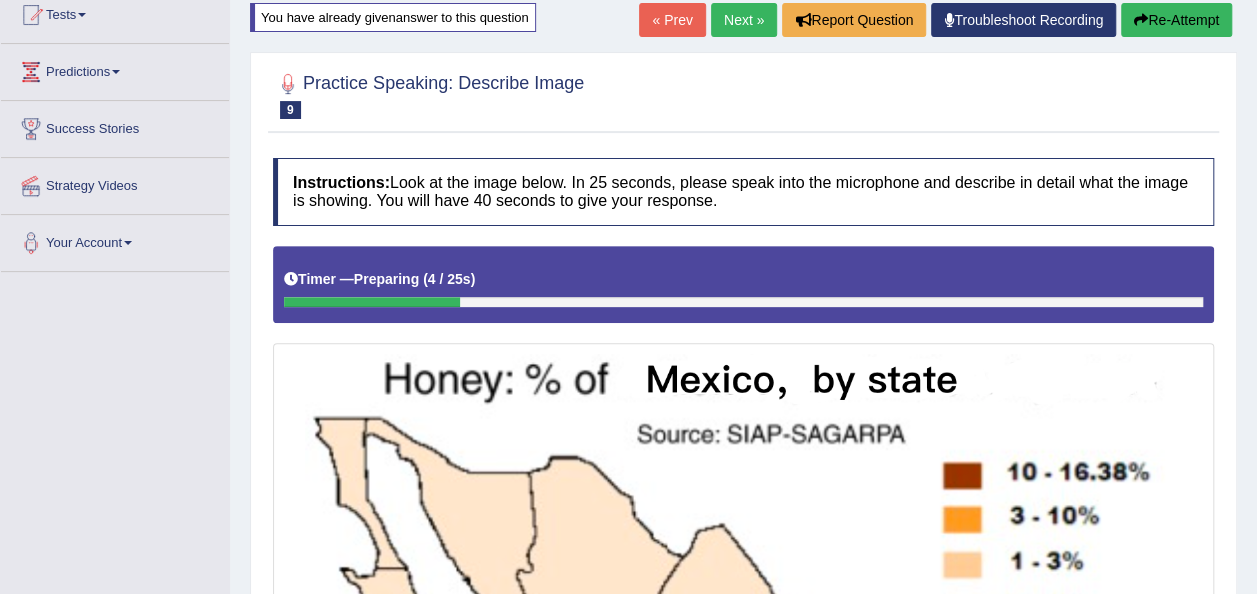 click on "Re-Attempt" at bounding box center (1176, 20) 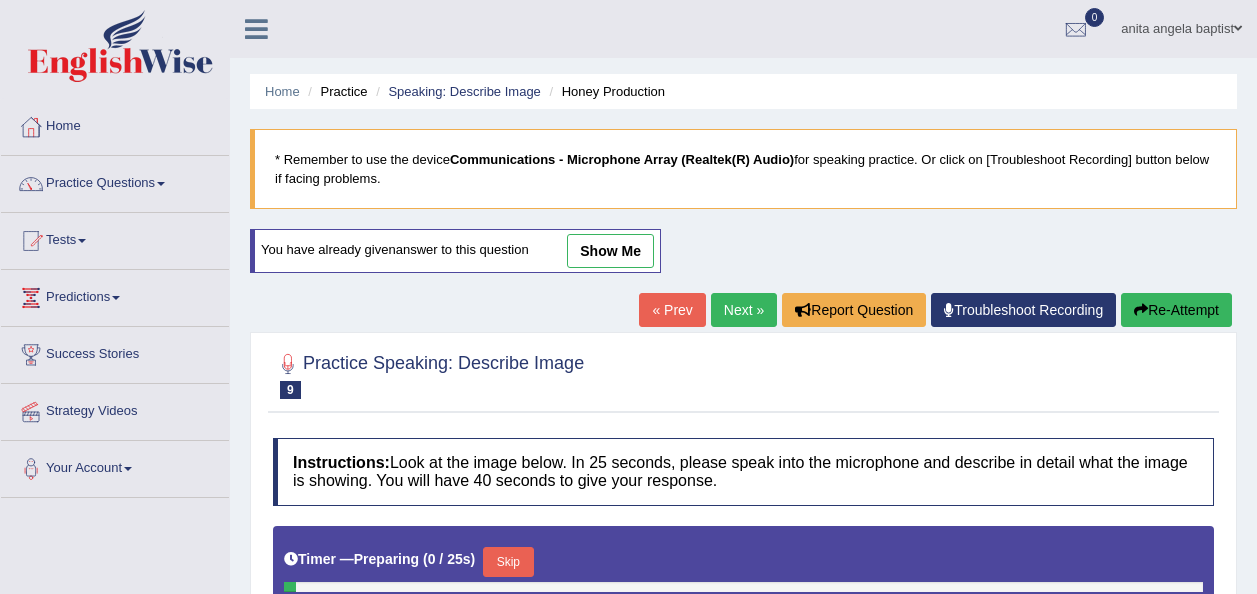 scroll, scrollTop: 348, scrollLeft: 0, axis: vertical 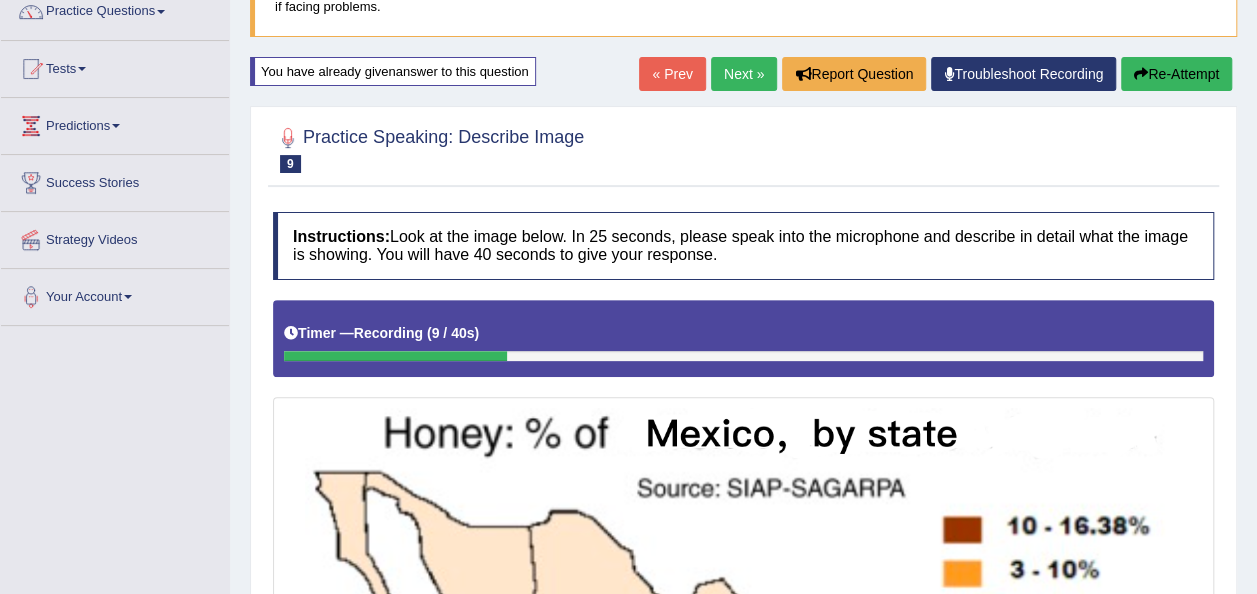 click on "Re-Attempt" at bounding box center (1176, 74) 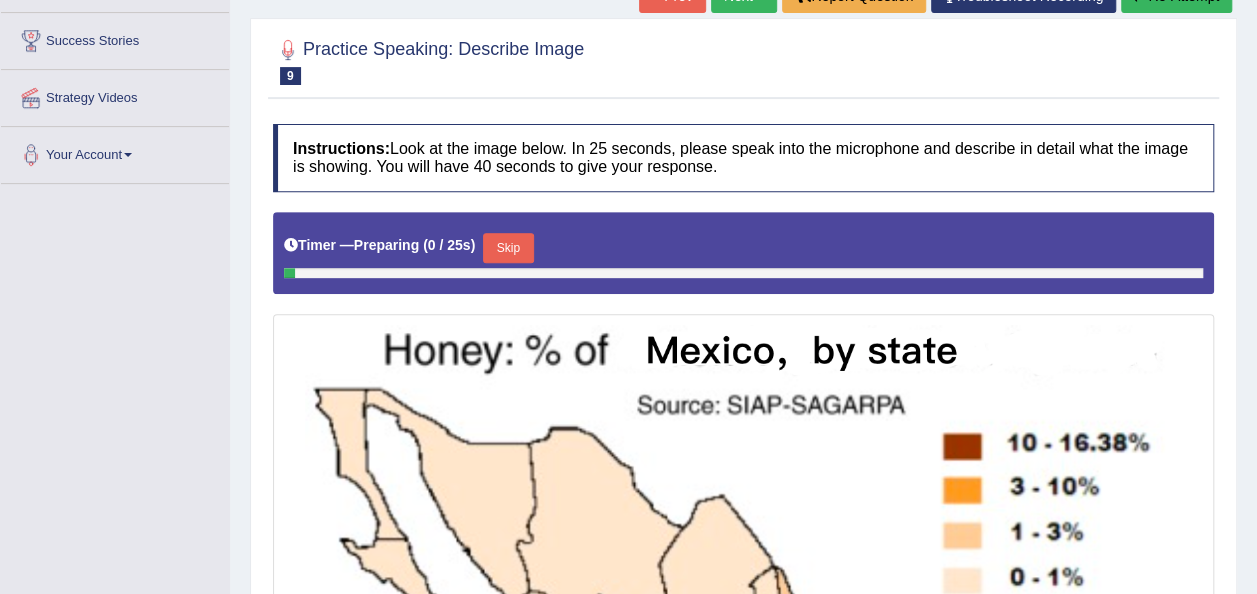 scroll, scrollTop: 0, scrollLeft: 0, axis: both 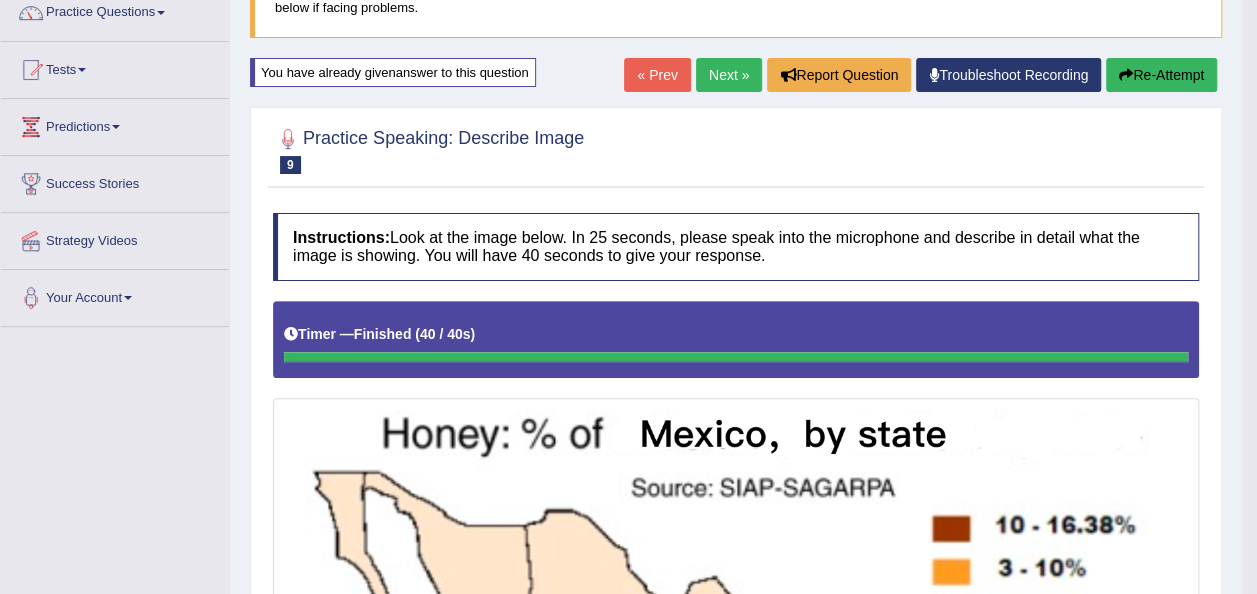 click on "Re-Attempt" at bounding box center [1161, 75] 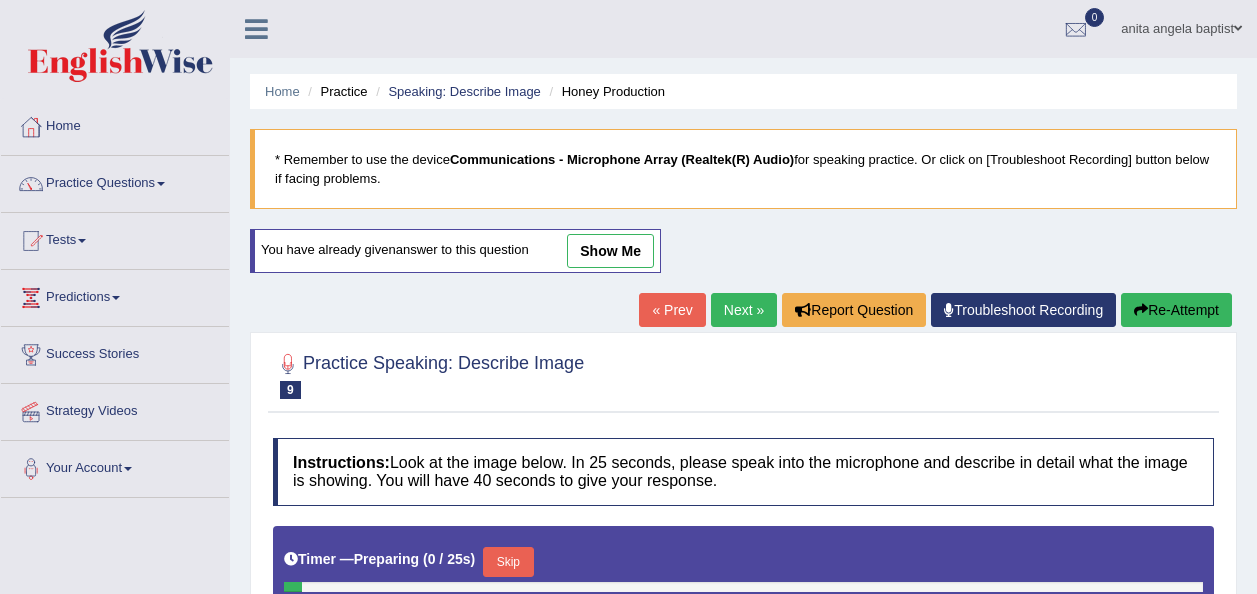 scroll, scrollTop: 386, scrollLeft: 0, axis: vertical 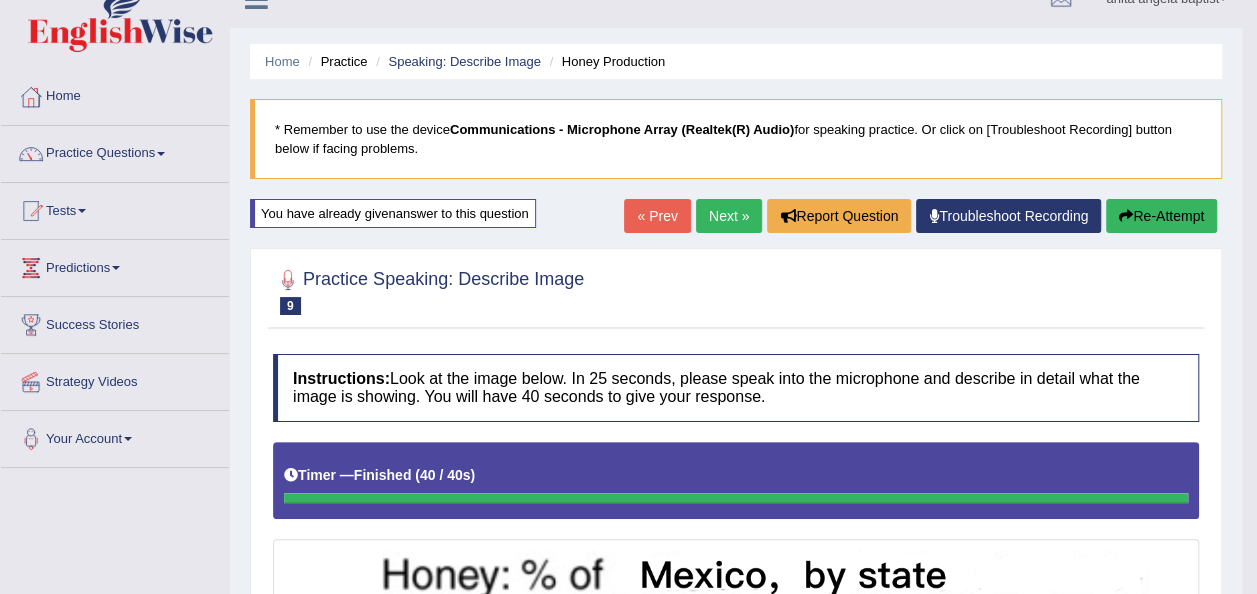 click on "Next »" at bounding box center (729, 216) 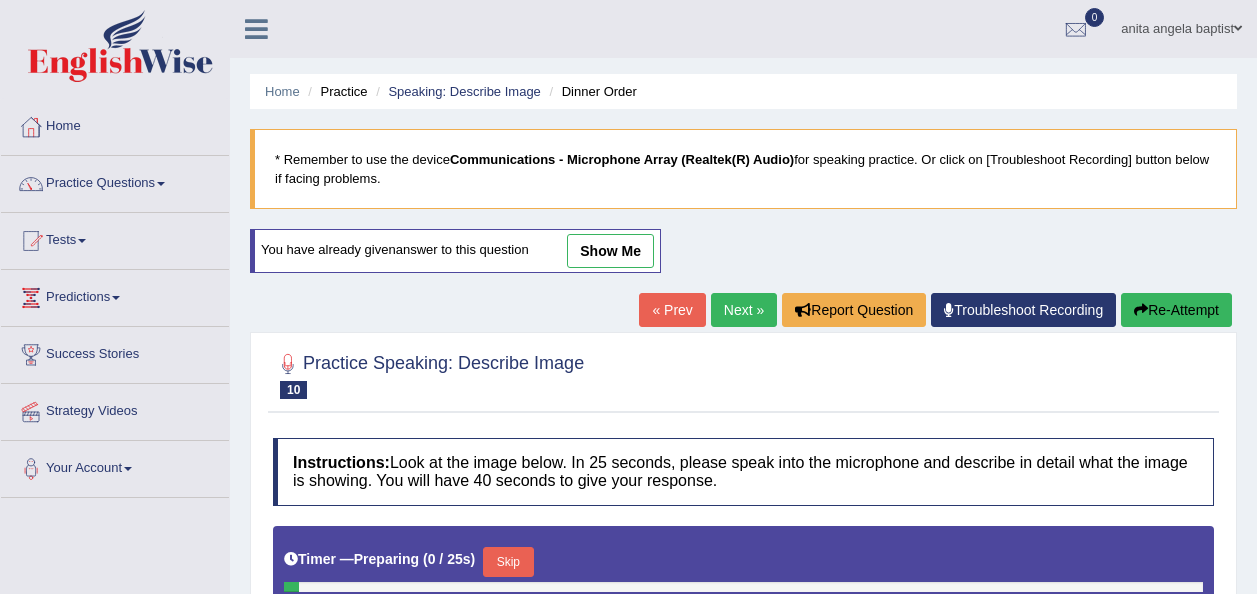 scroll, scrollTop: 0, scrollLeft: 0, axis: both 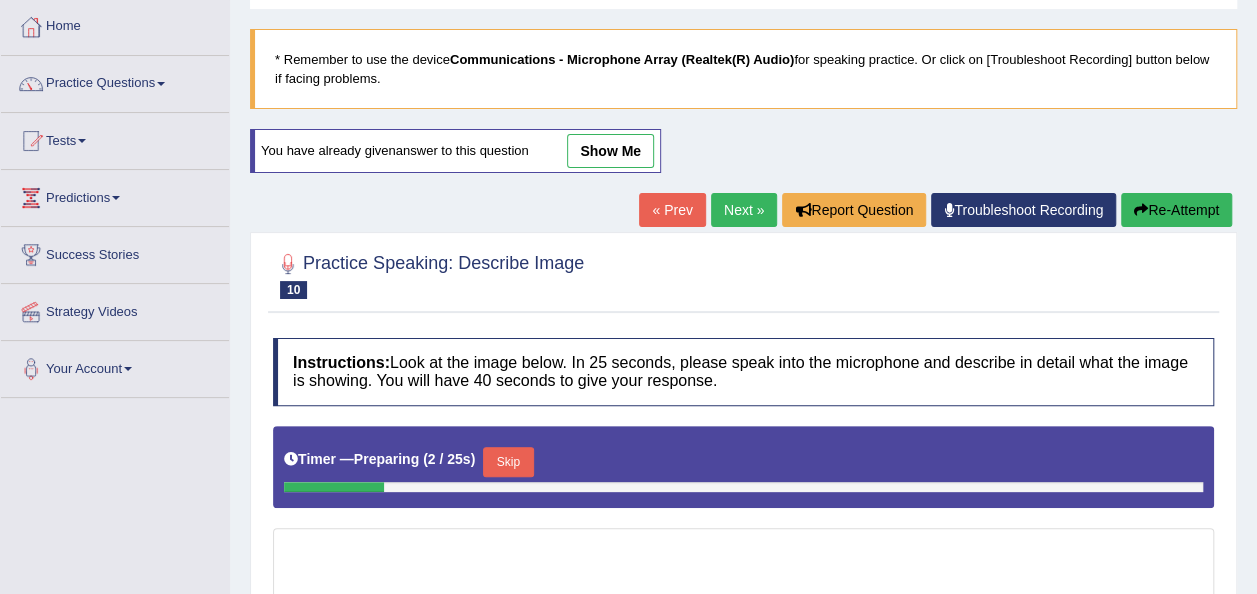click on "Next »" at bounding box center (744, 210) 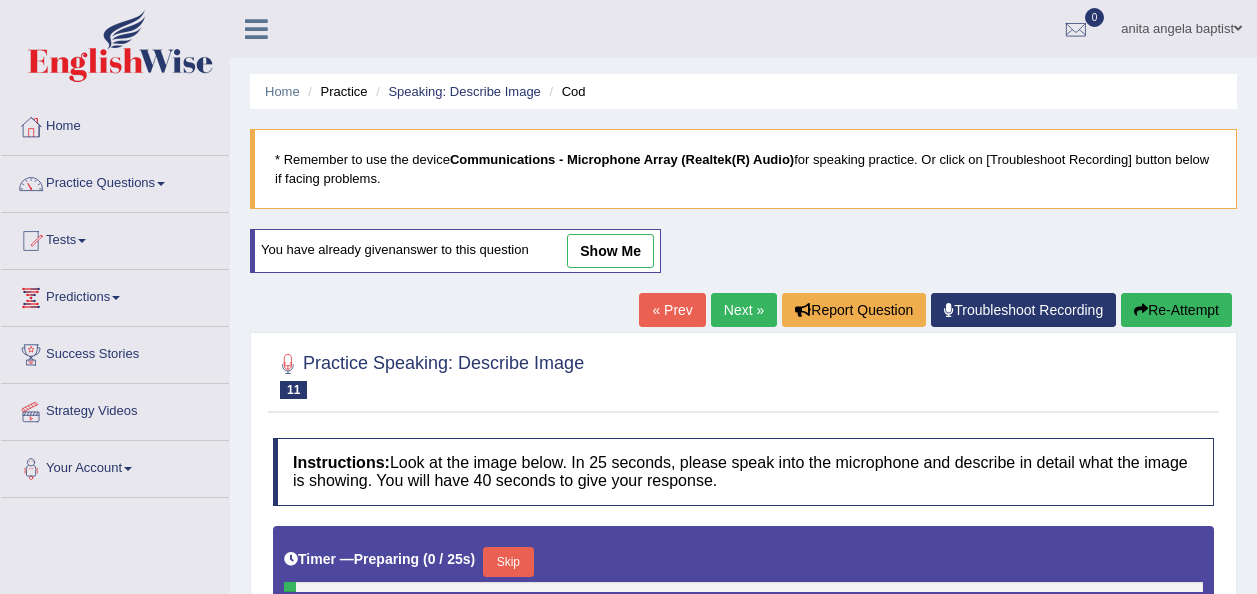 scroll, scrollTop: 500, scrollLeft: 0, axis: vertical 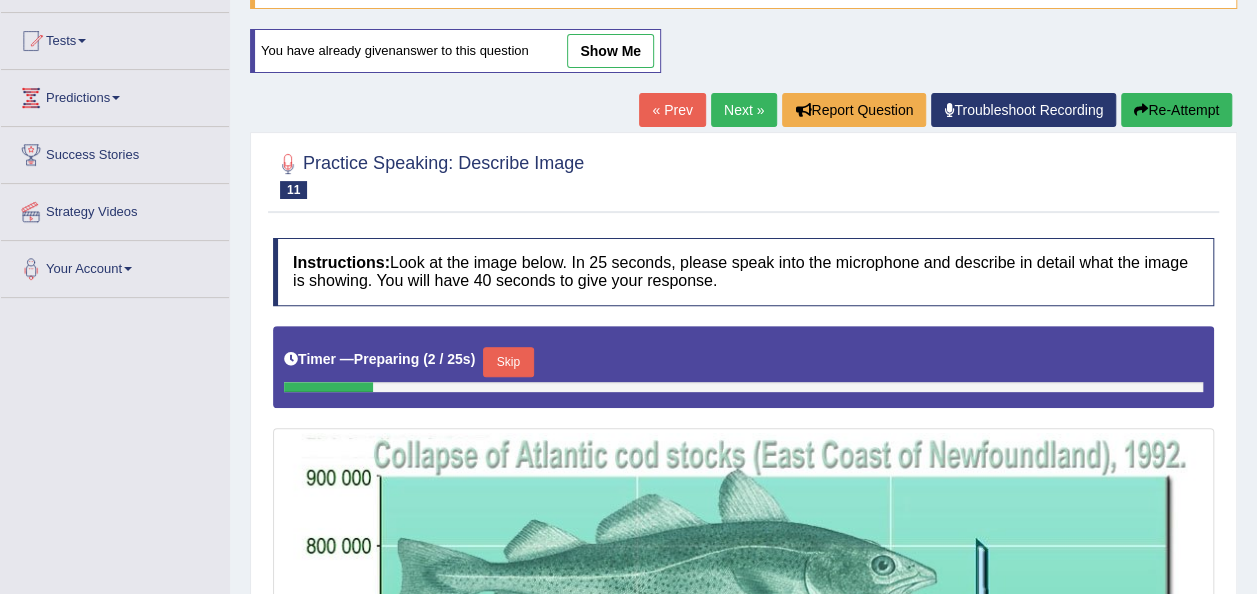 click on "Next »" at bounding box center [744, 110] 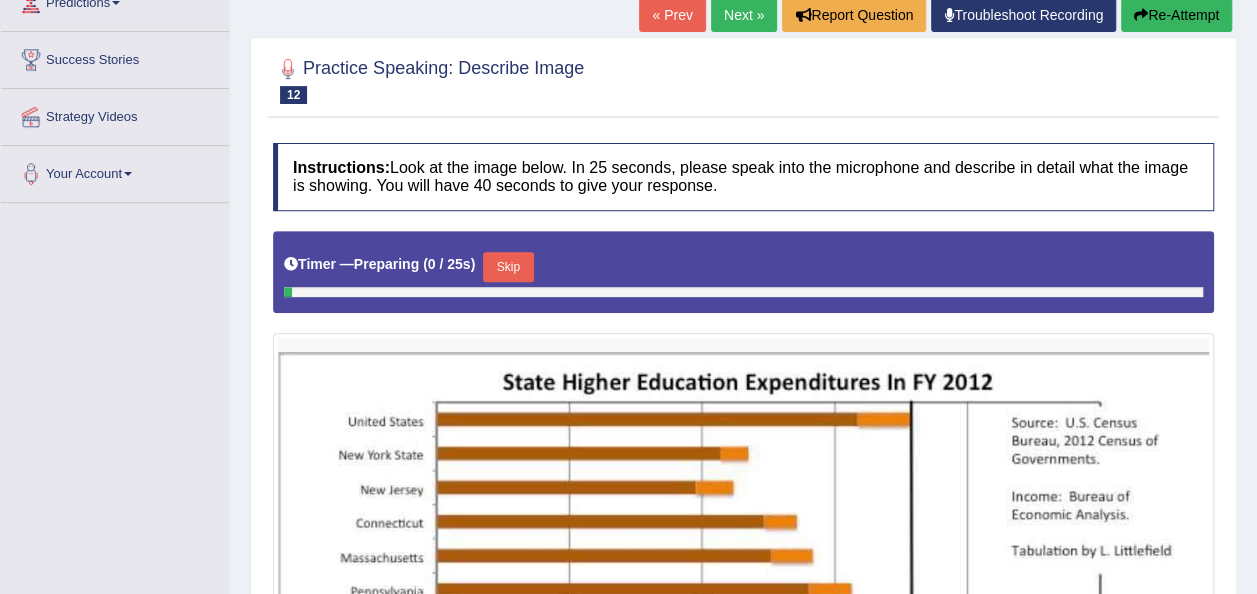 scroll, scrollTop: 300, scrollLeft: 0, axis: vertical 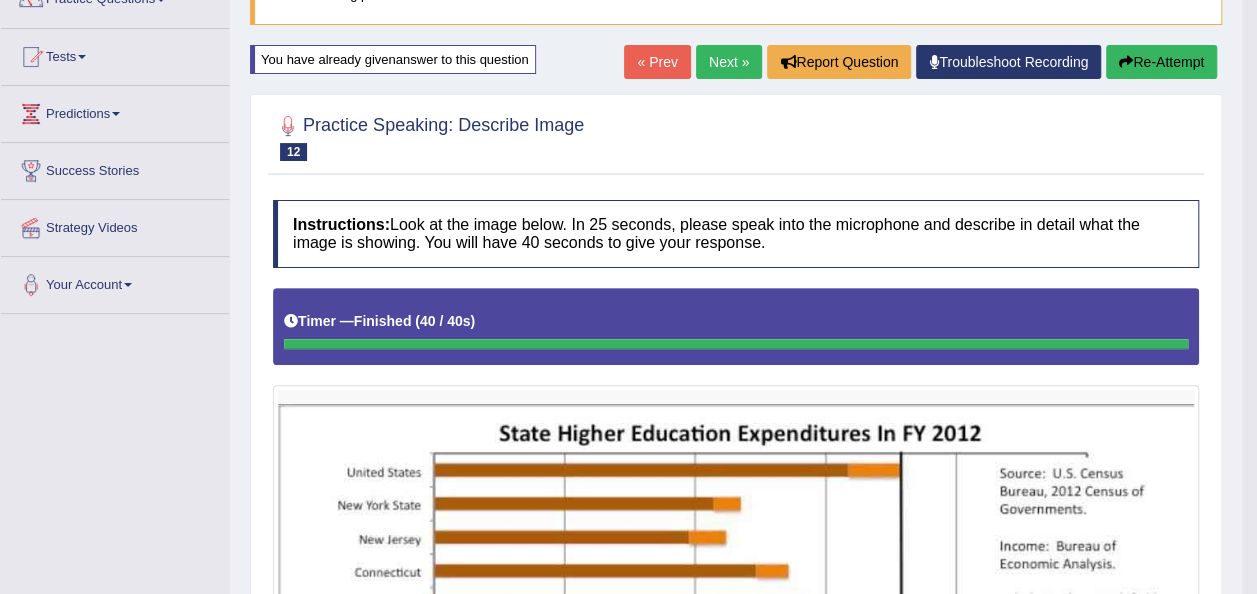 click on "Re-Attempt" at bounding box center [1161, 62] 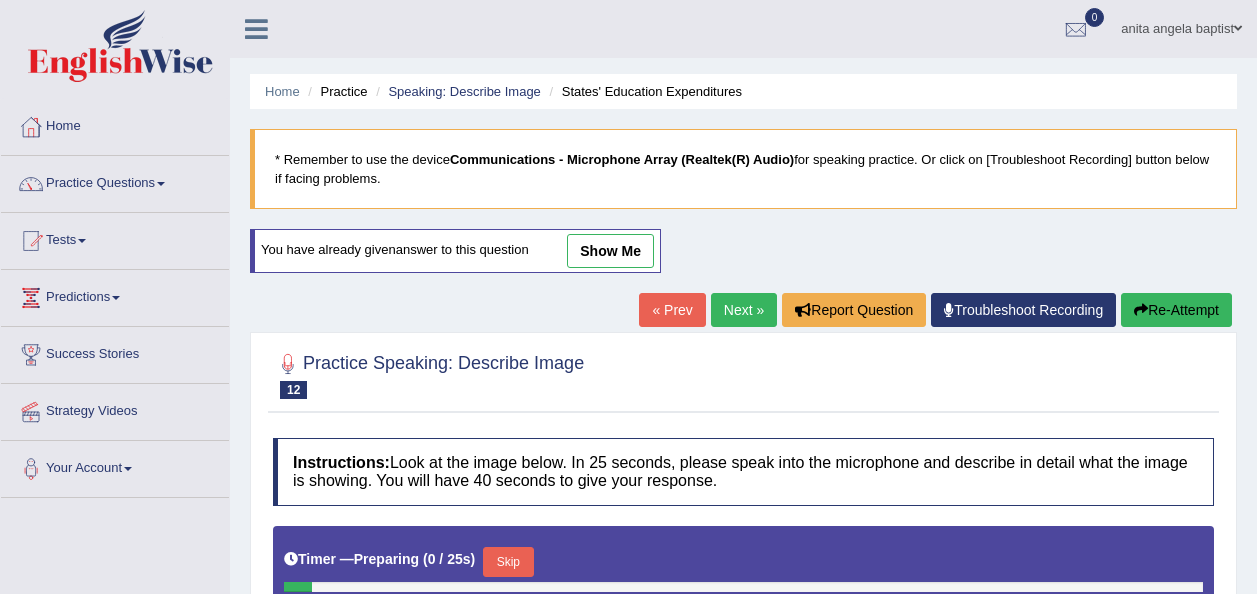 scroll, scrollTop: 394, scrollLeft: 0, axis: vertical 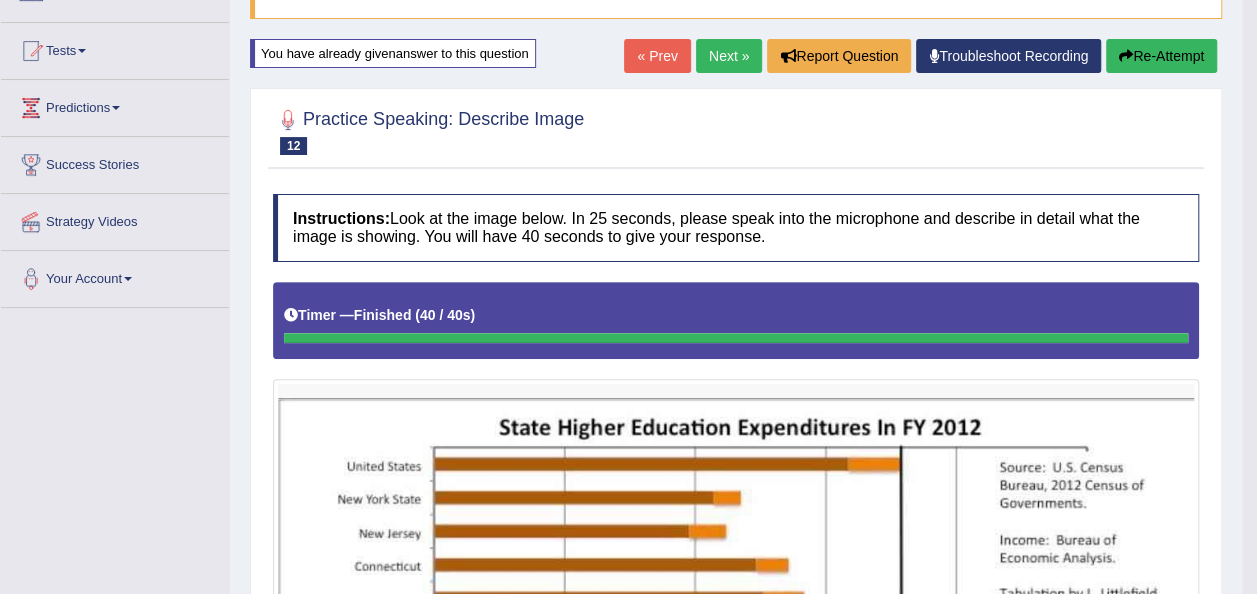 click on "Next »" at bounding box center [729, 56] 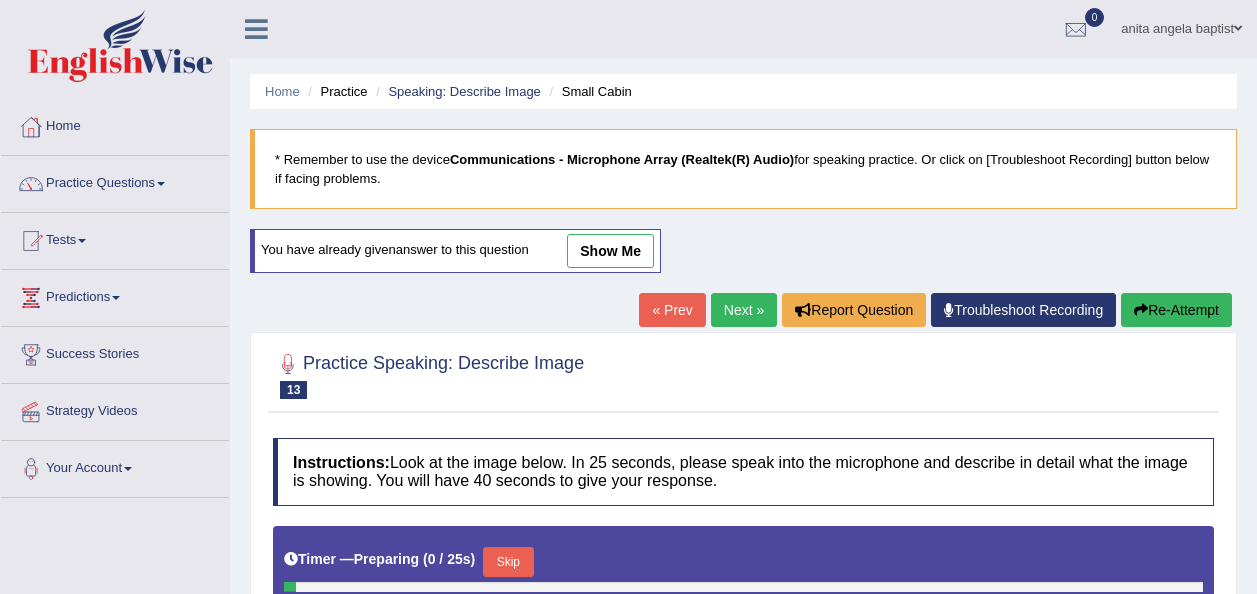 scroll, scrollTop: 548, scrollLeft: 0, axis: vertical 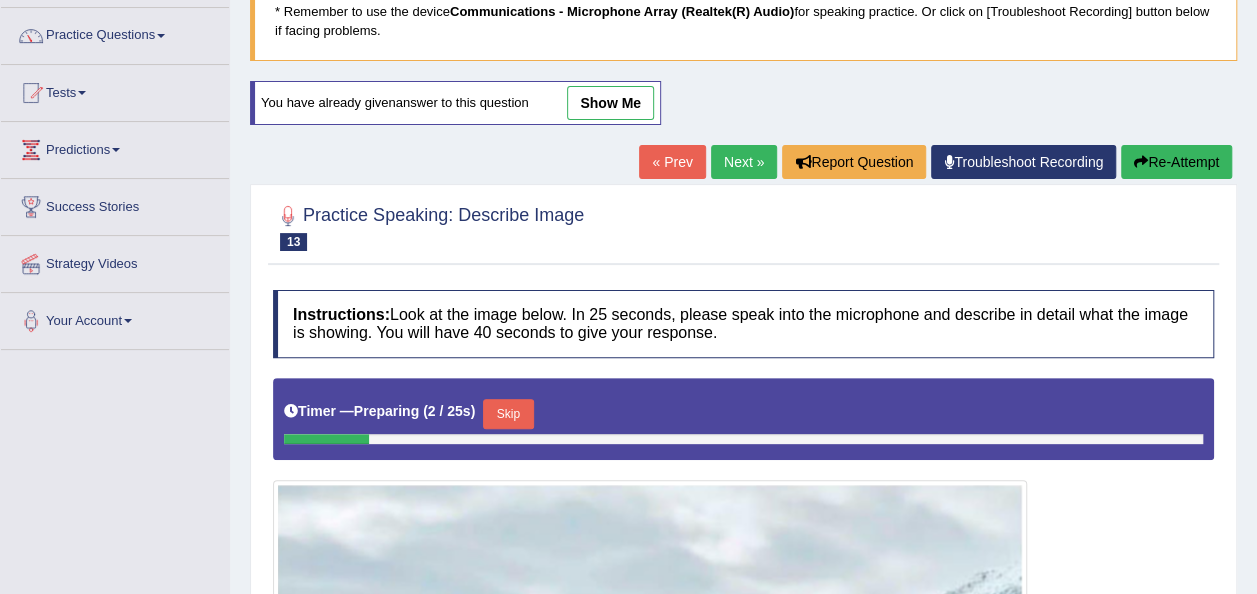 click on "Next »" at bounding box center (744, 162) 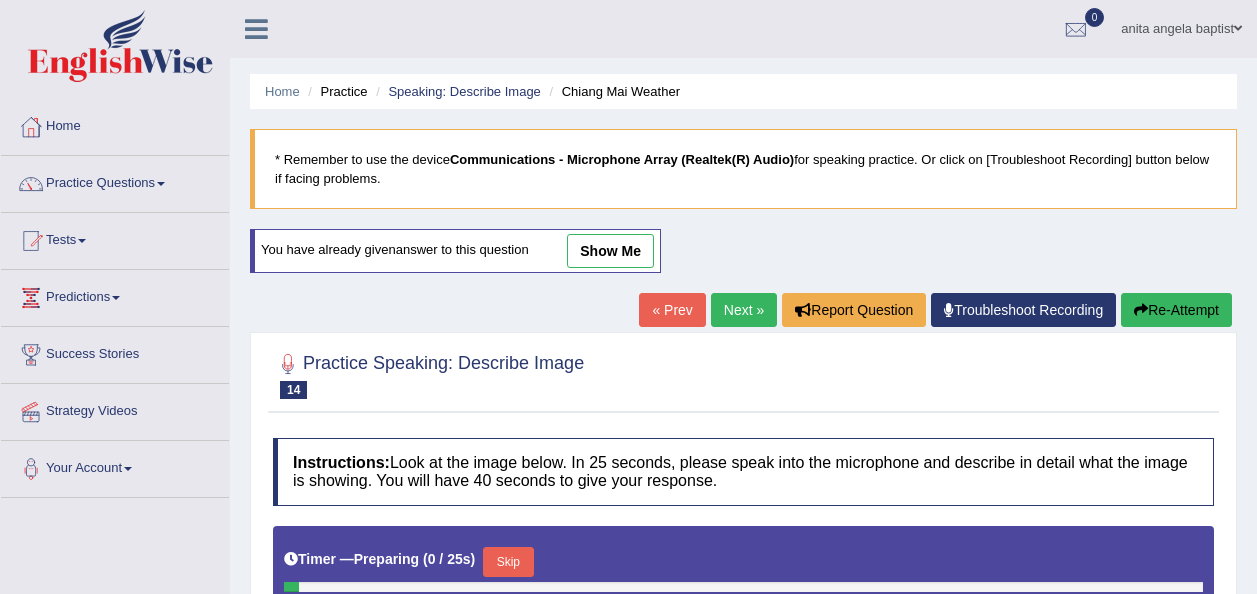 scroll, scrollTop: 600, scrollLeft: 0, axis: vertical 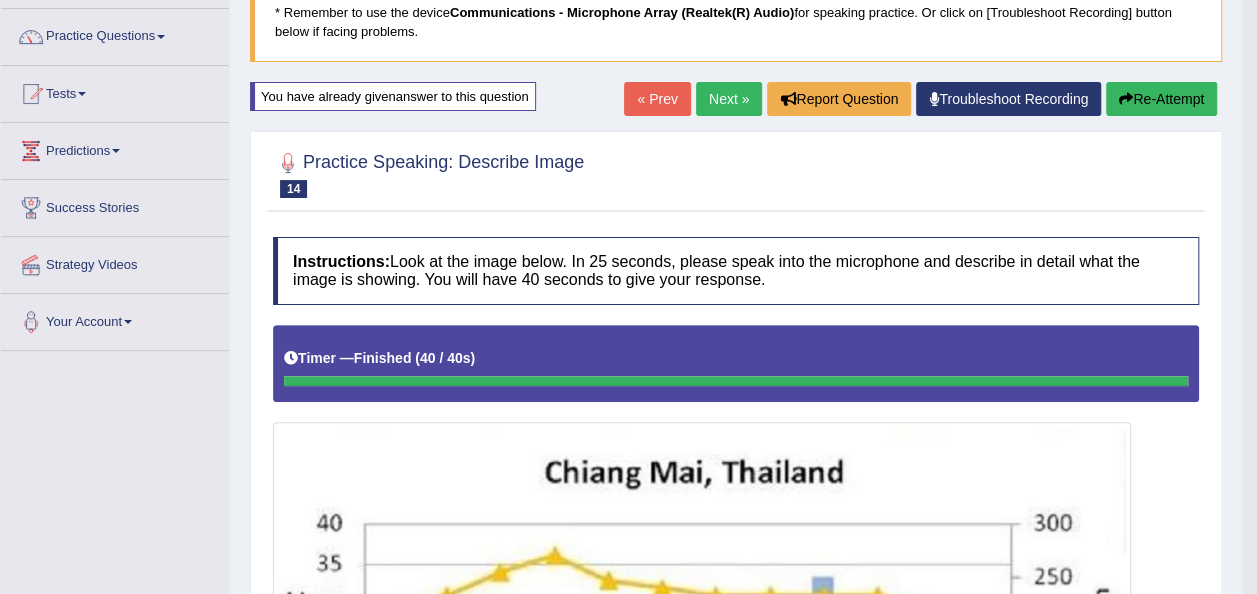 click on "Re-Attempt" at bounding box center (1161, 99) 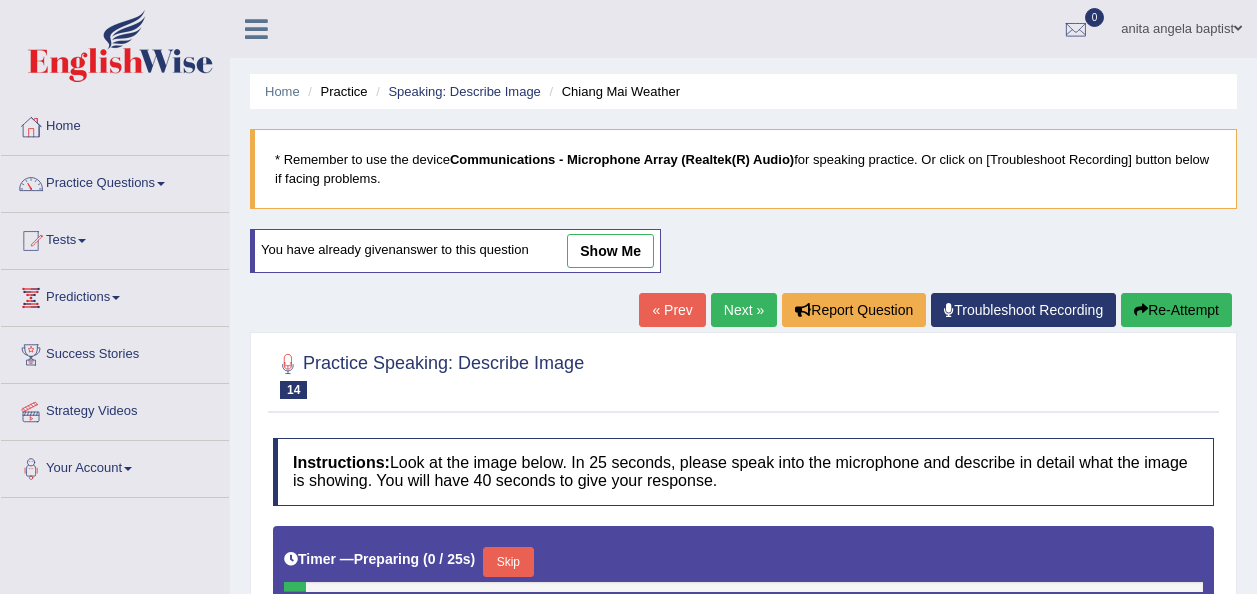 scroll, scrollTop: 569, scrollLeft: 0, axis: vertical 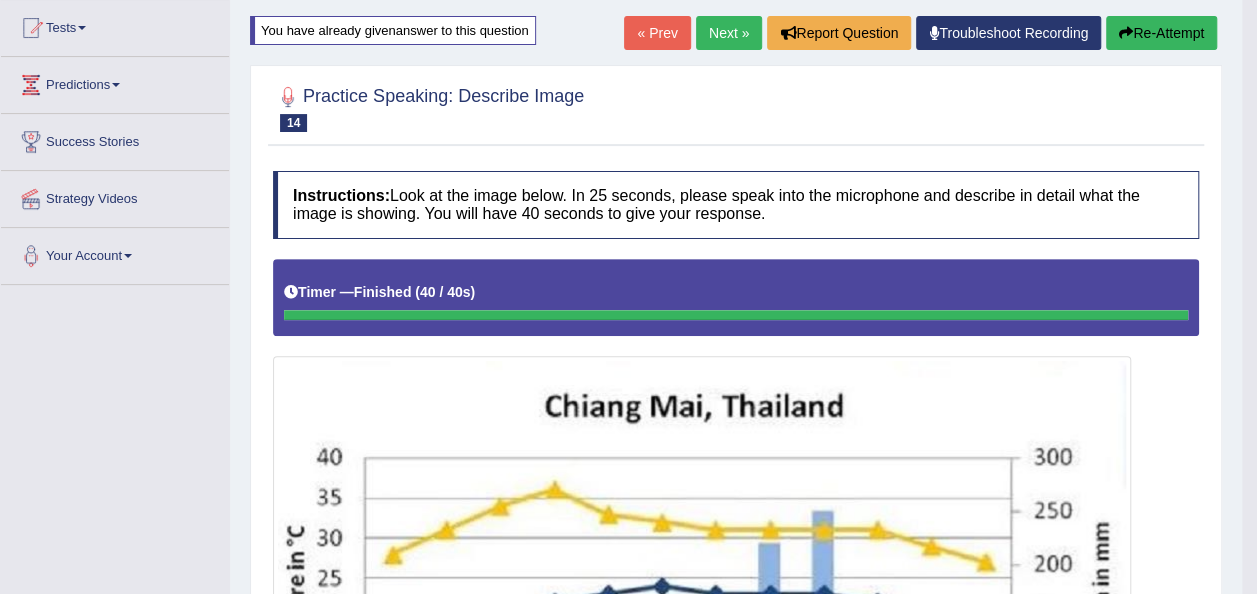 click on "Re-Attempt" at bounding box center [1161, 33] 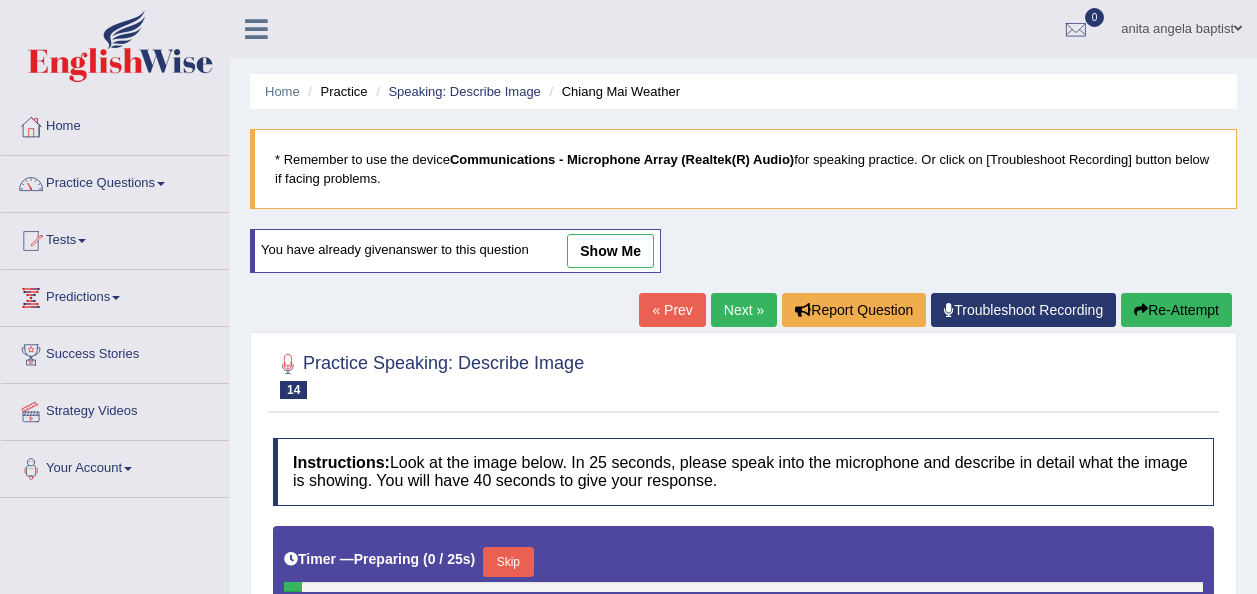 scroll, scrollTop: 647, scrollLeft: 0, axis: vertical 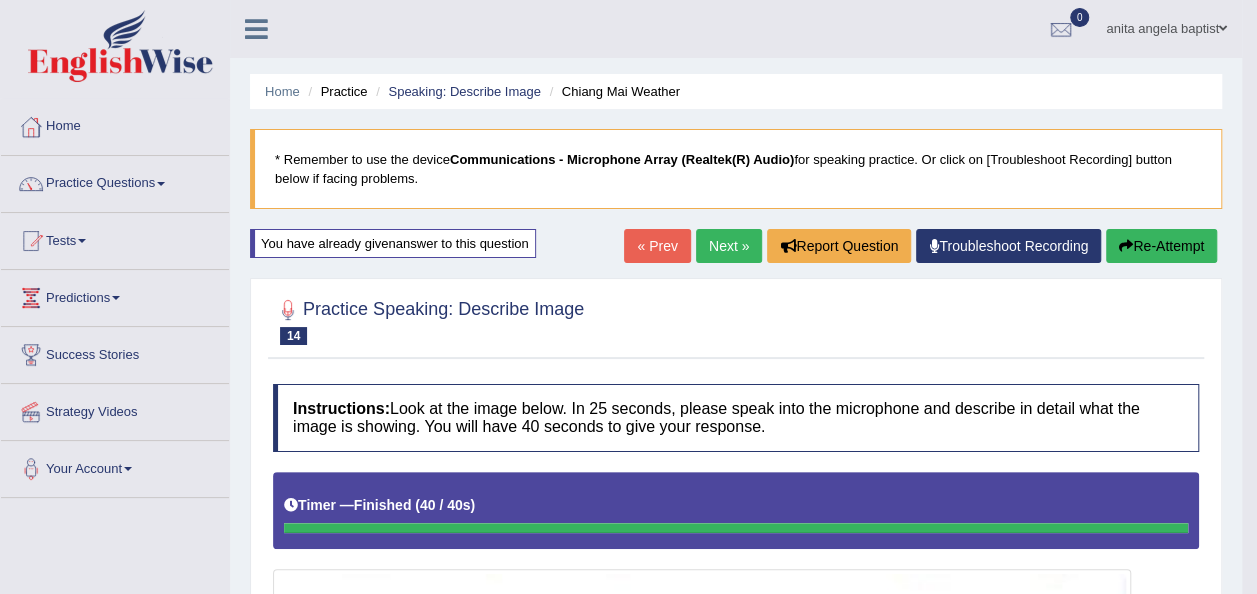 click on "Next »" at bounding box center [729, 246] 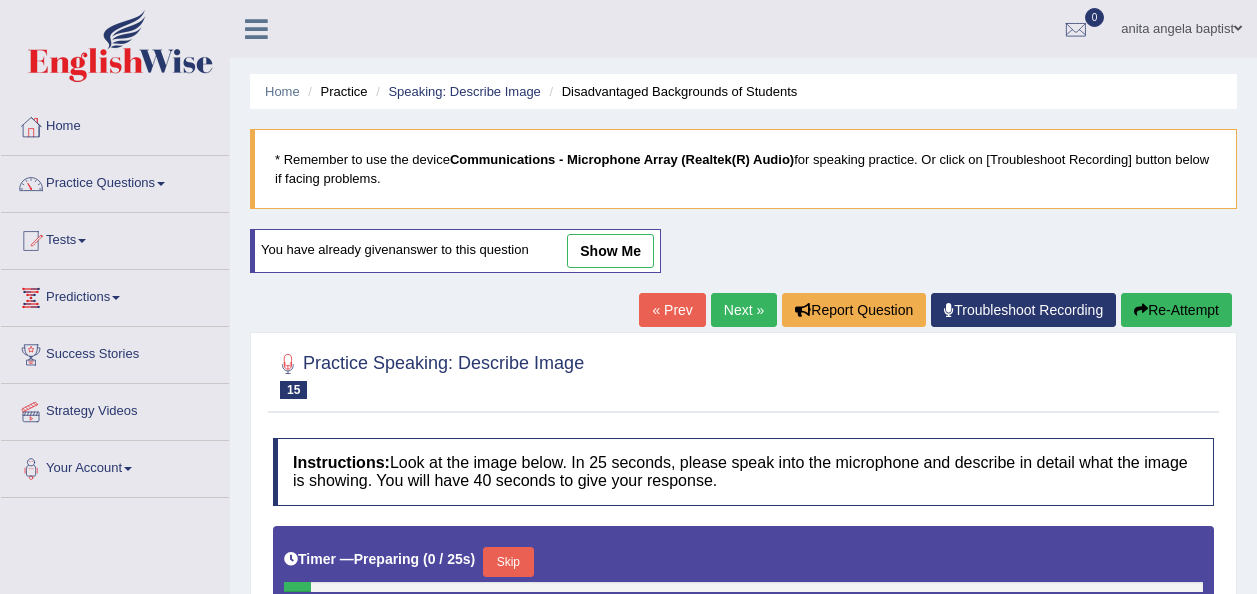 scroll, scrollTop: 300, scrollLeft: 0, axis: vertical 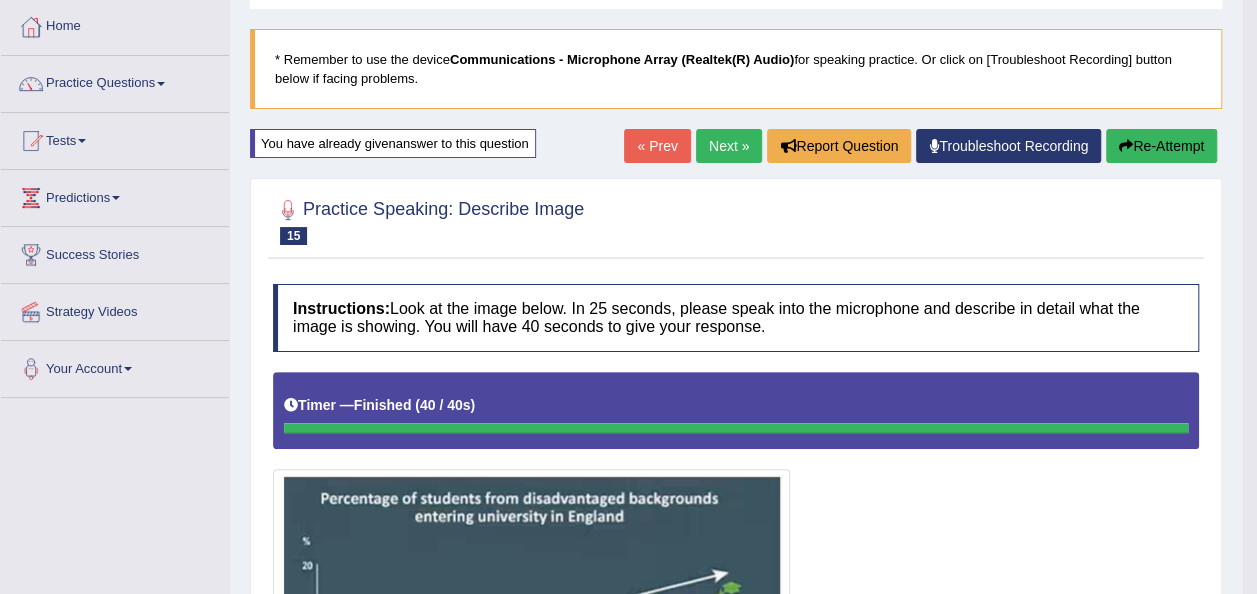 click on "Next »" at bounding box center [729, 146] 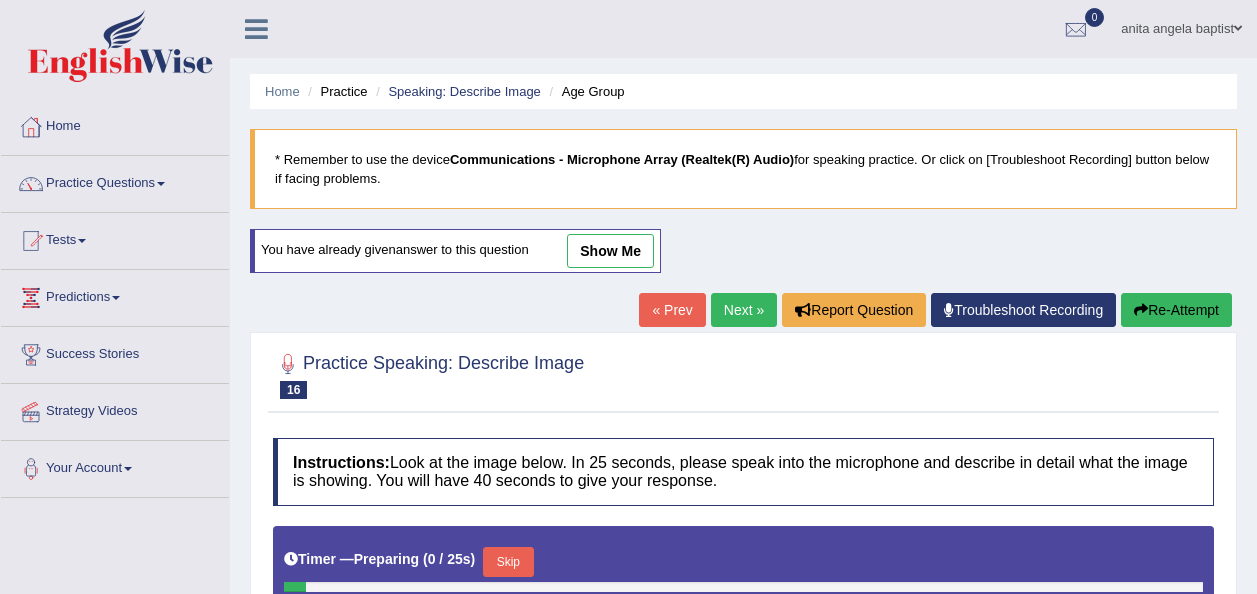 scroll, scrollTop: 300, scrollLeft: 0, axis: vertical 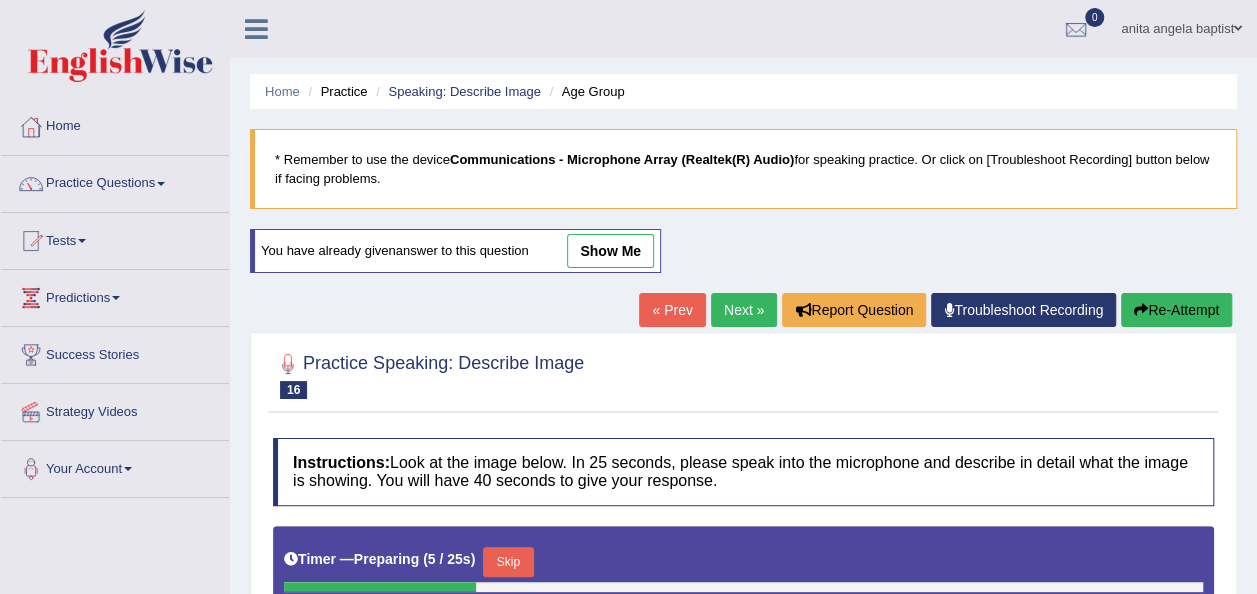click at bounding box center [161, 184] 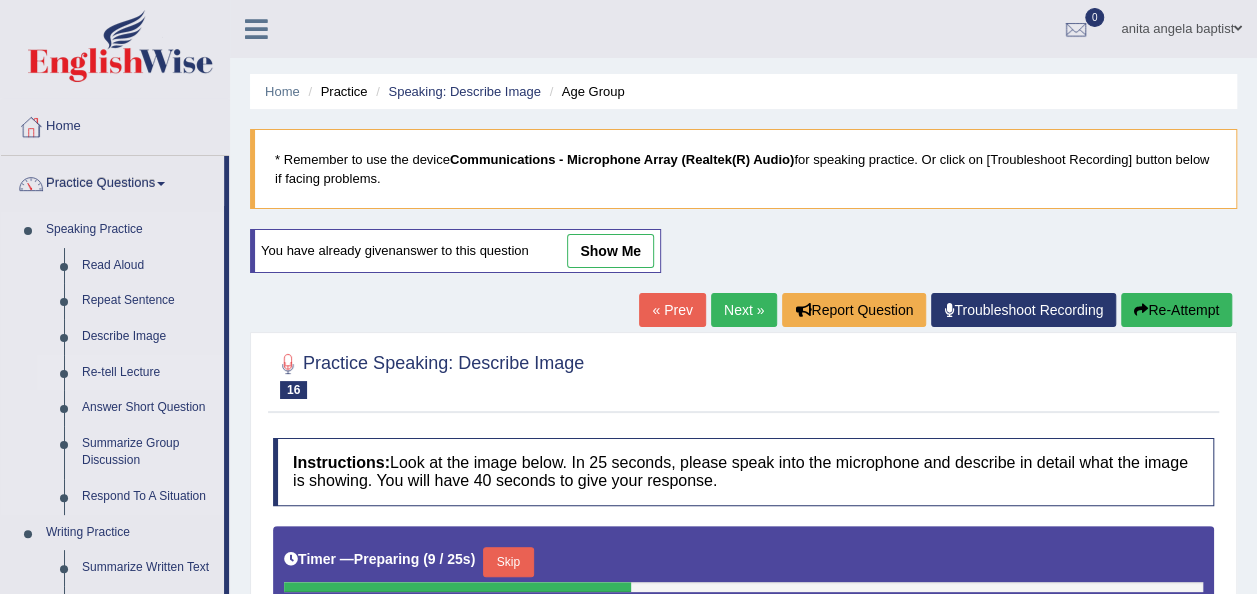 click on "Re-tell Lecture" at bounding box center [148, 373] 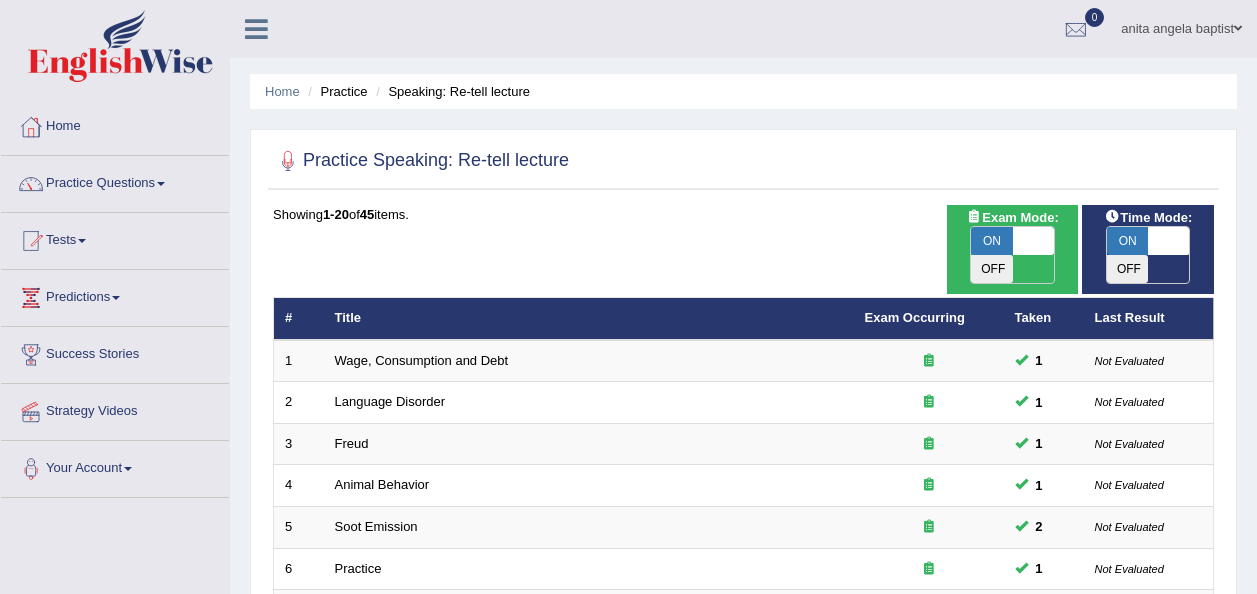 scroll, scrollTop: 0, scrollLeft: 0, axis: both 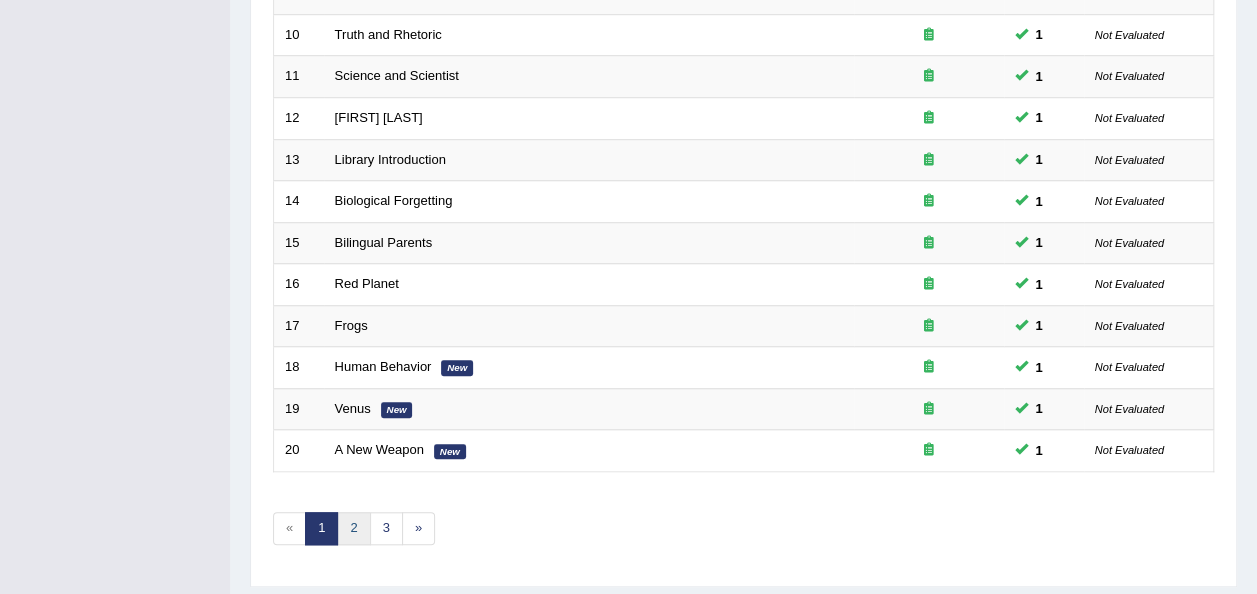 click on "2" at bounding box center (353, 528) 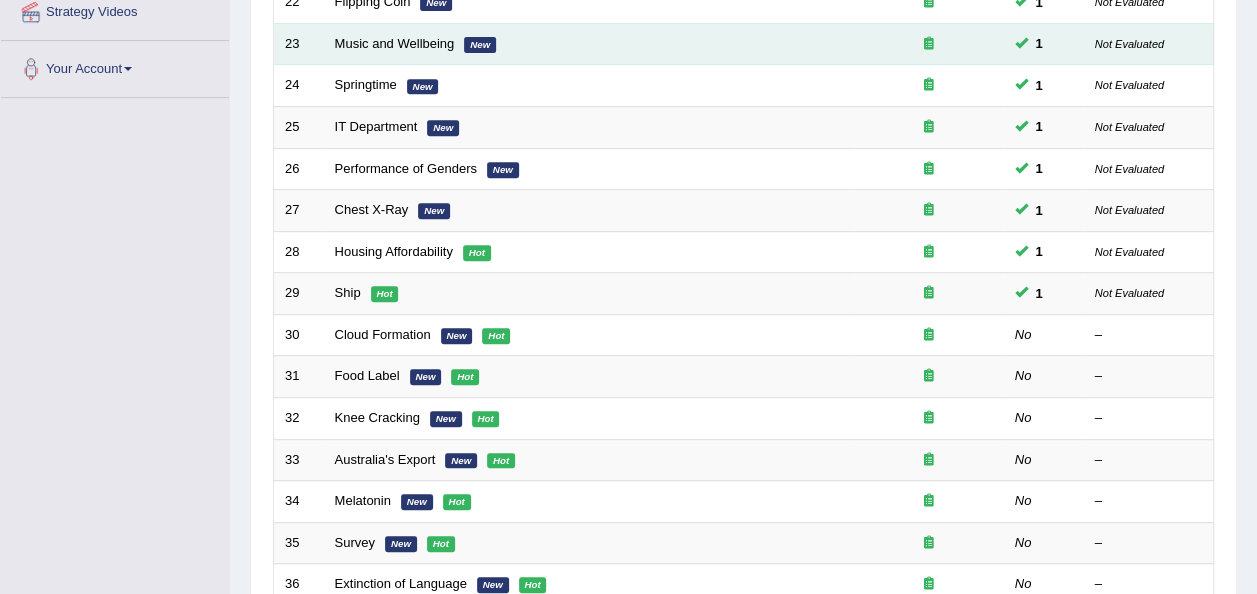 scroll, scrollTop: 400, scrollLeft: 0, axis: vertical 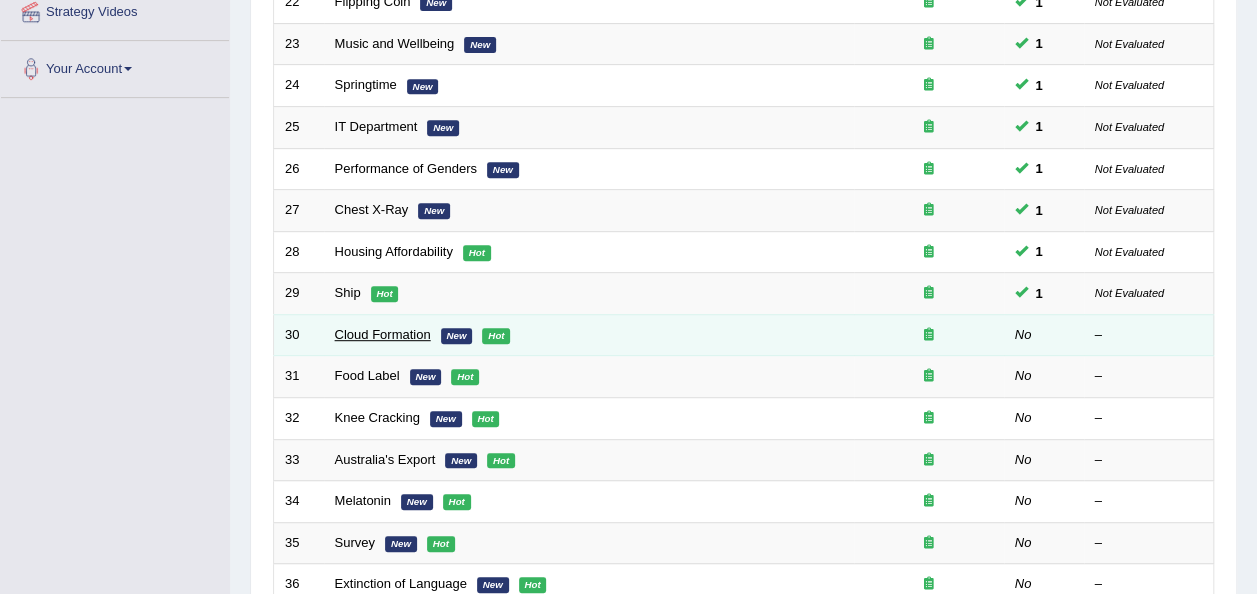 click on "Cloud Formation" at bounding box center [383, 334] 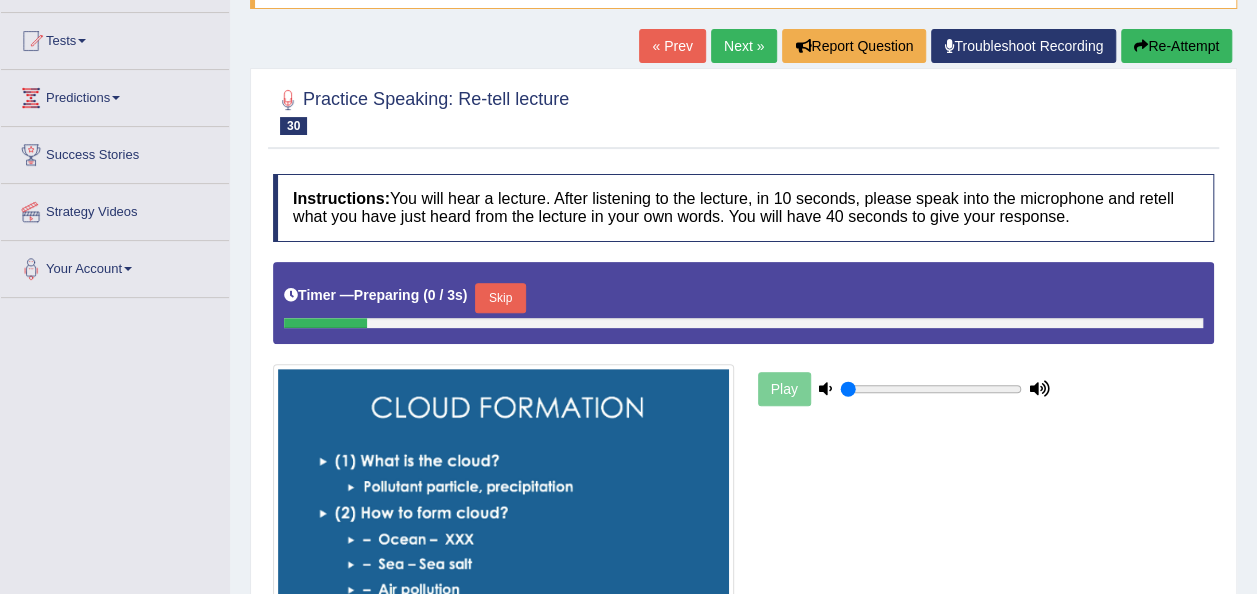 scroll, scrollTop: 0, scrollLeft: 0, axis: both 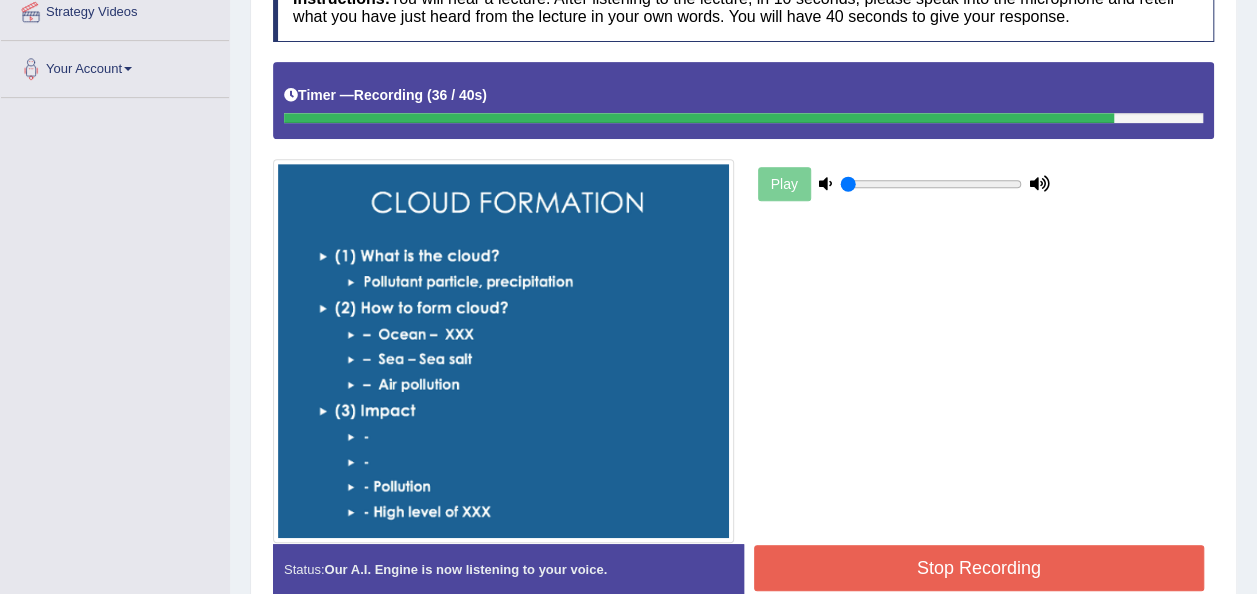 click on "Stop Recording" at bounding box center [979, 568] 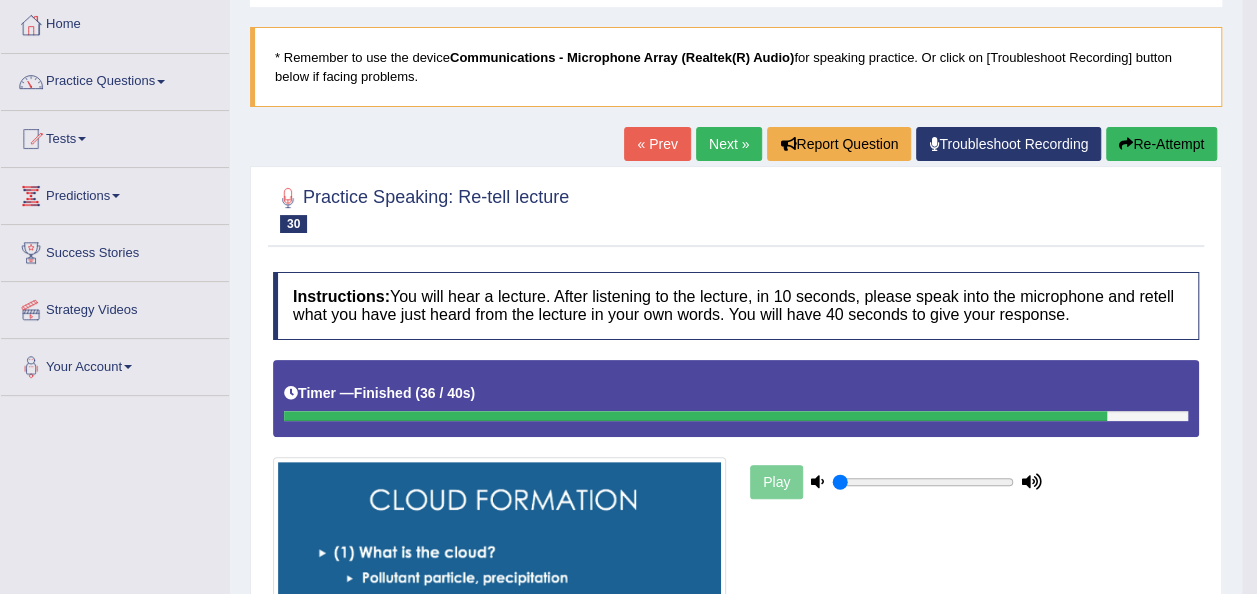 scroll, scrollTop: 100, scrollLeft: 0, axis: vertical 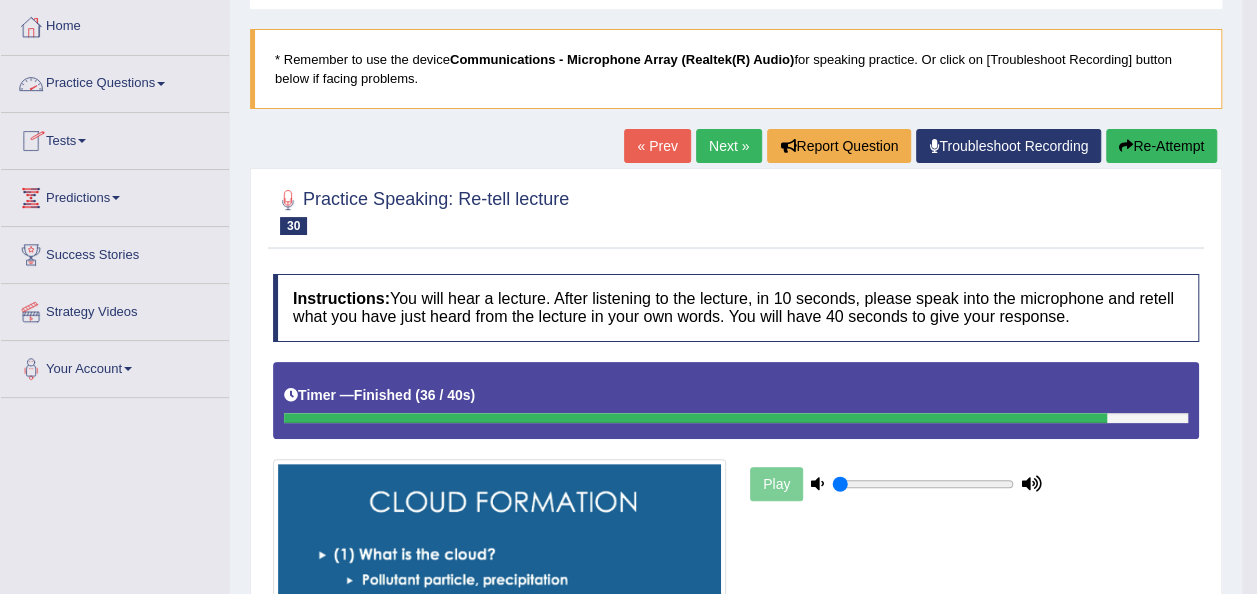click on "Practice Questions" at bounding box center [115, 81] 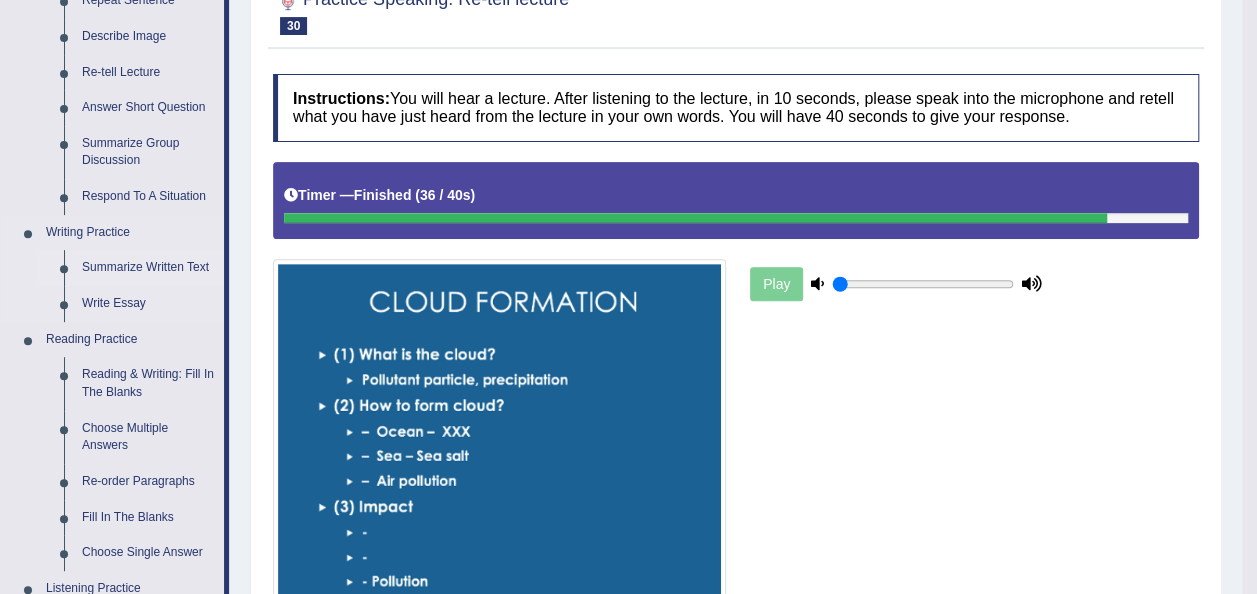 scroll, scrollTop: 200, scrollLeft: 0, axis: vertical 